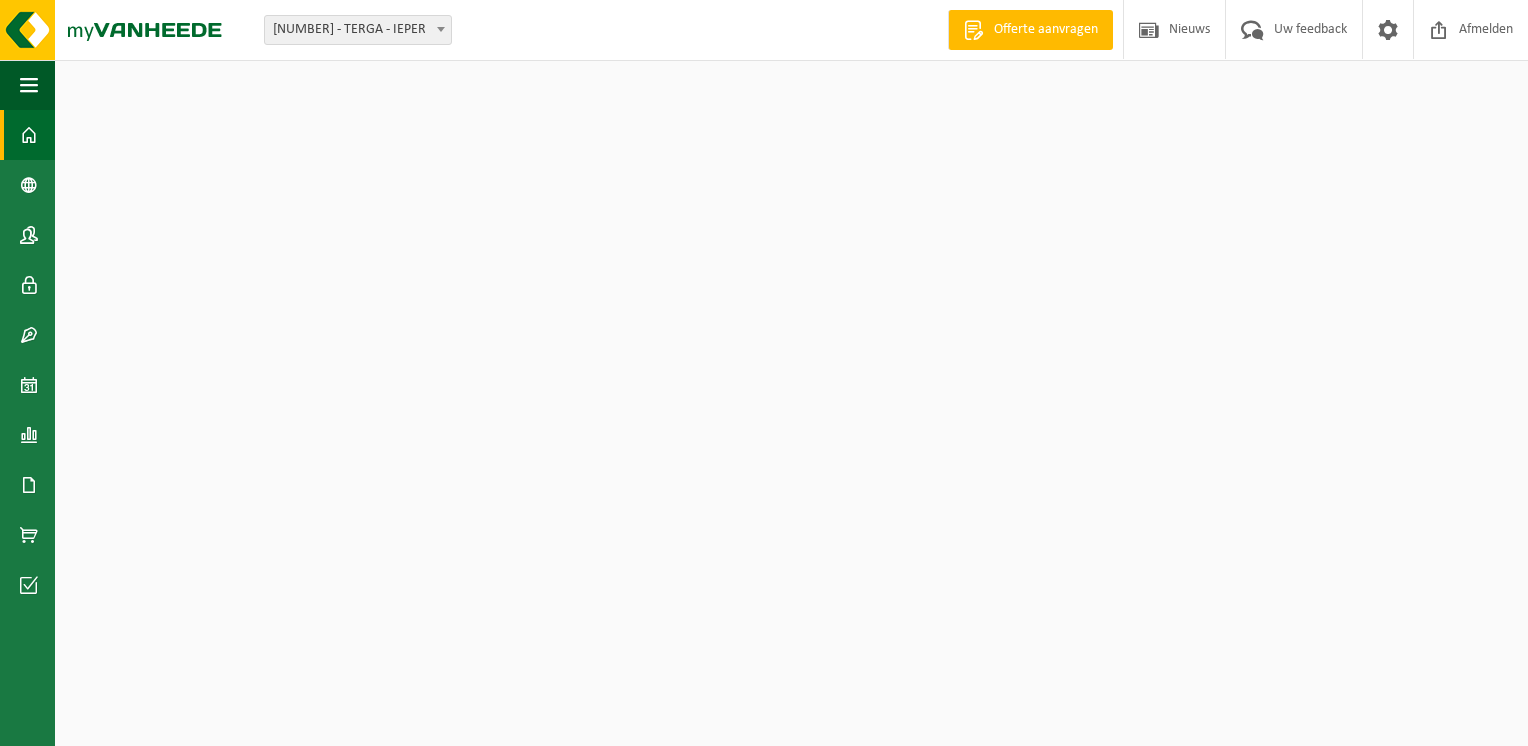 scroll, scrollTop: 0, scrollLeft: 0, axis: both 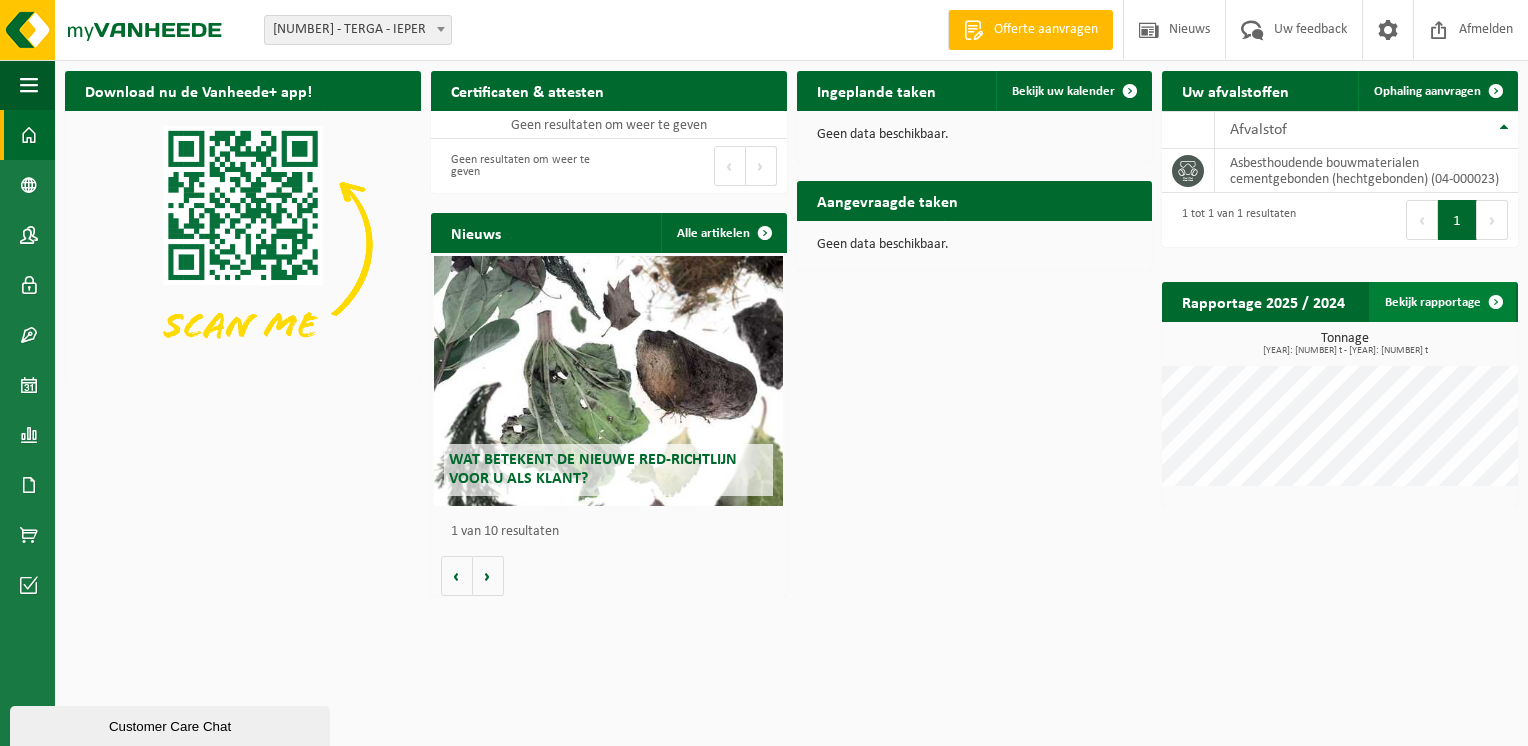 click on "Bekijk rapportage" at bounding box center (1442, 302) 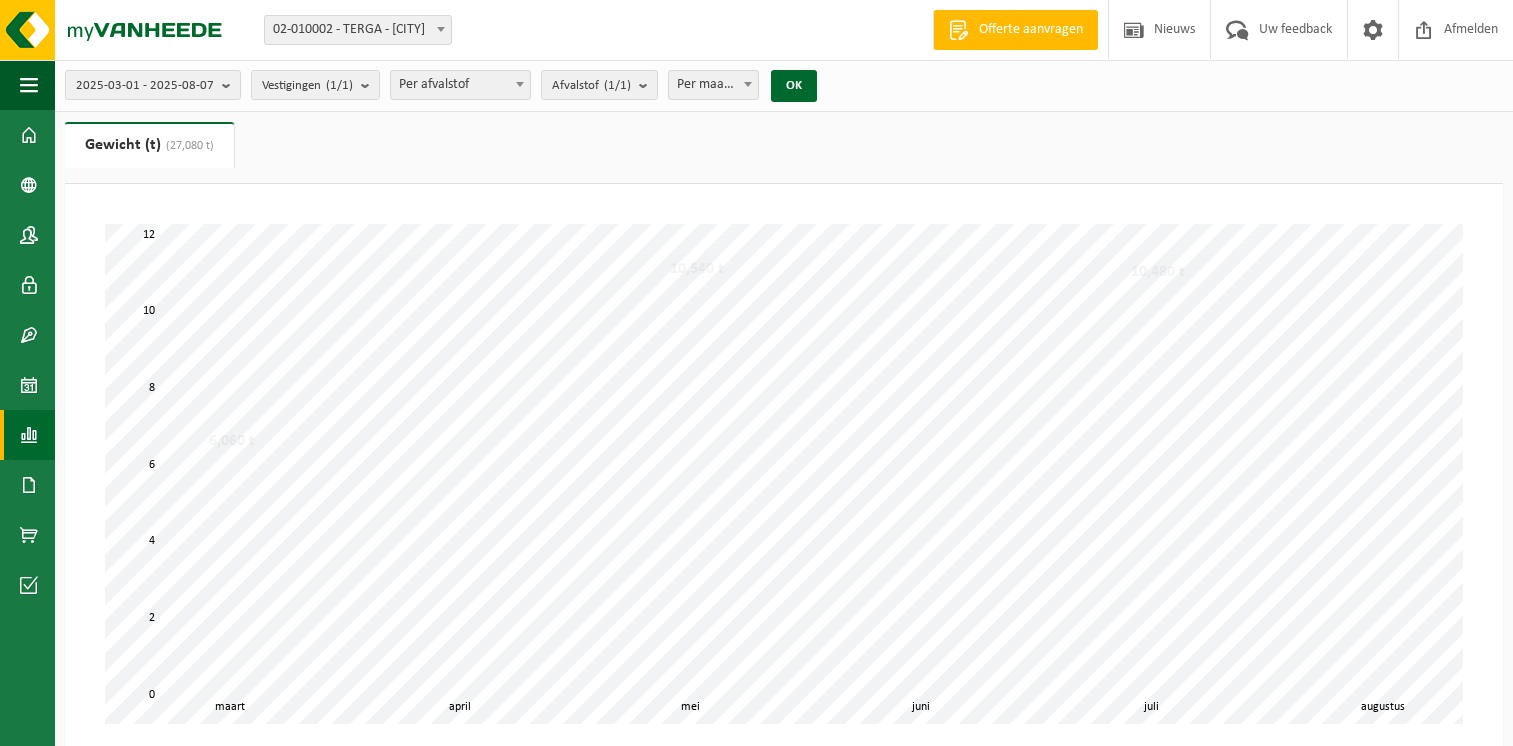 scroll, scrollTop: 0, scrollLeft: 0, axis: both 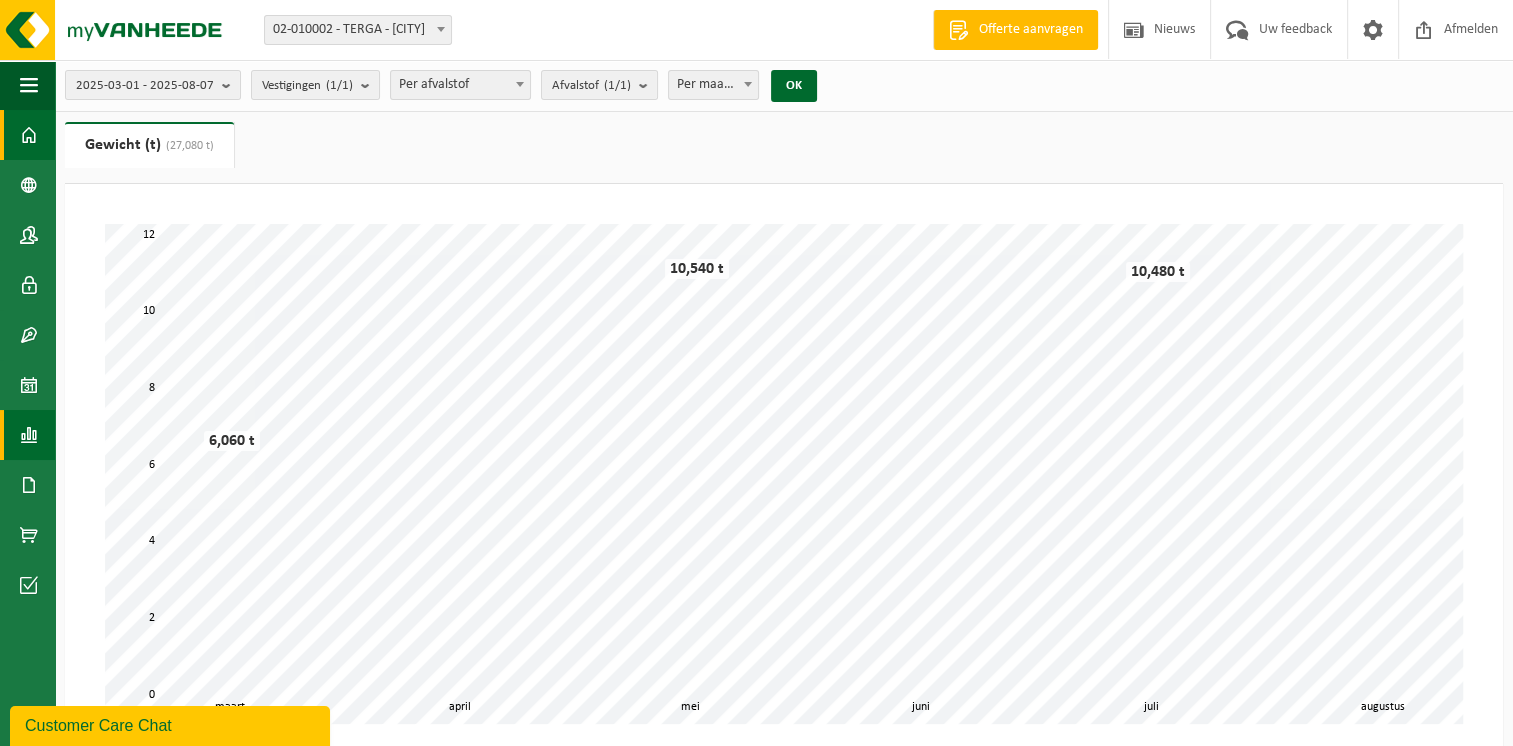 click at bounding box center (29, 135) 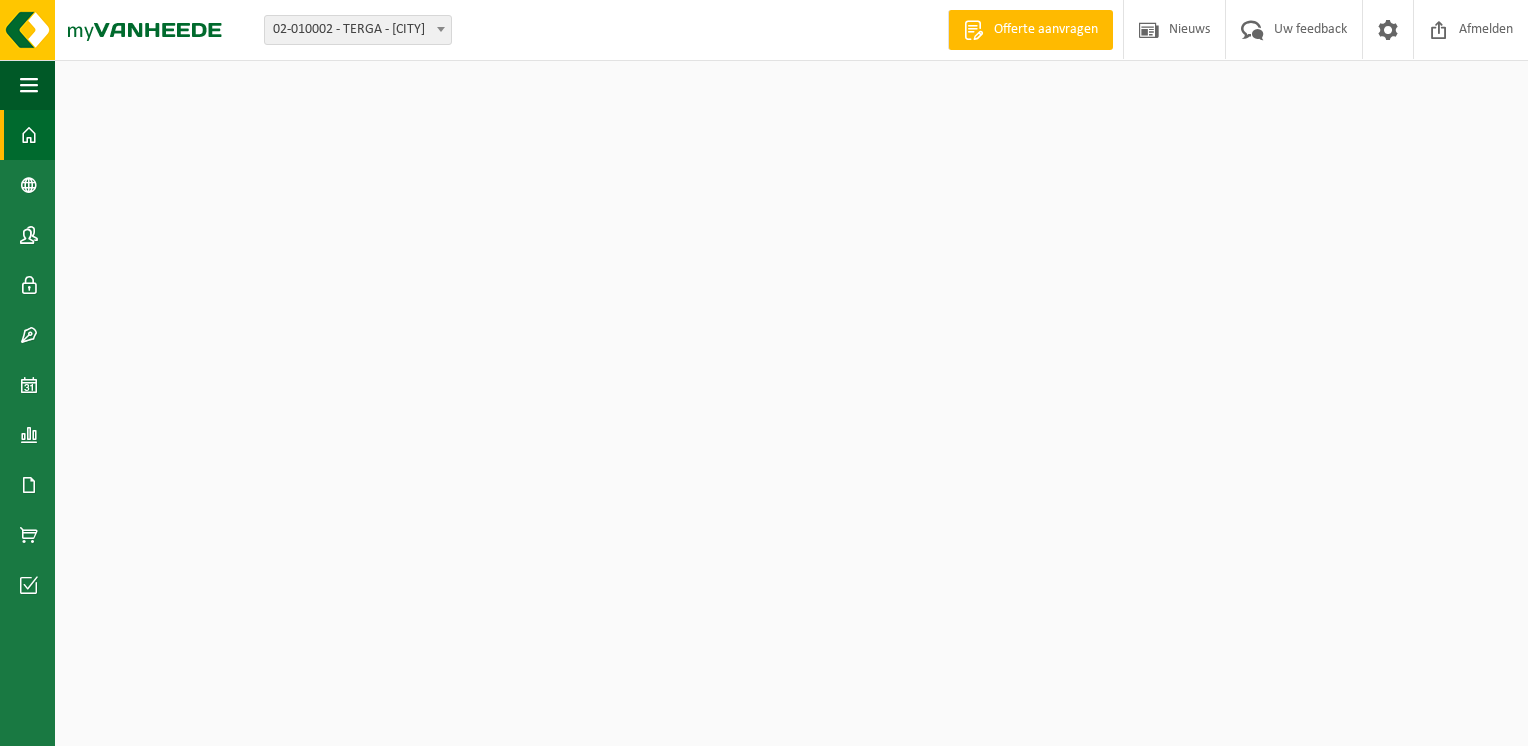 scroll, scrollTop: 0, scrollLeft: 0, axis: both 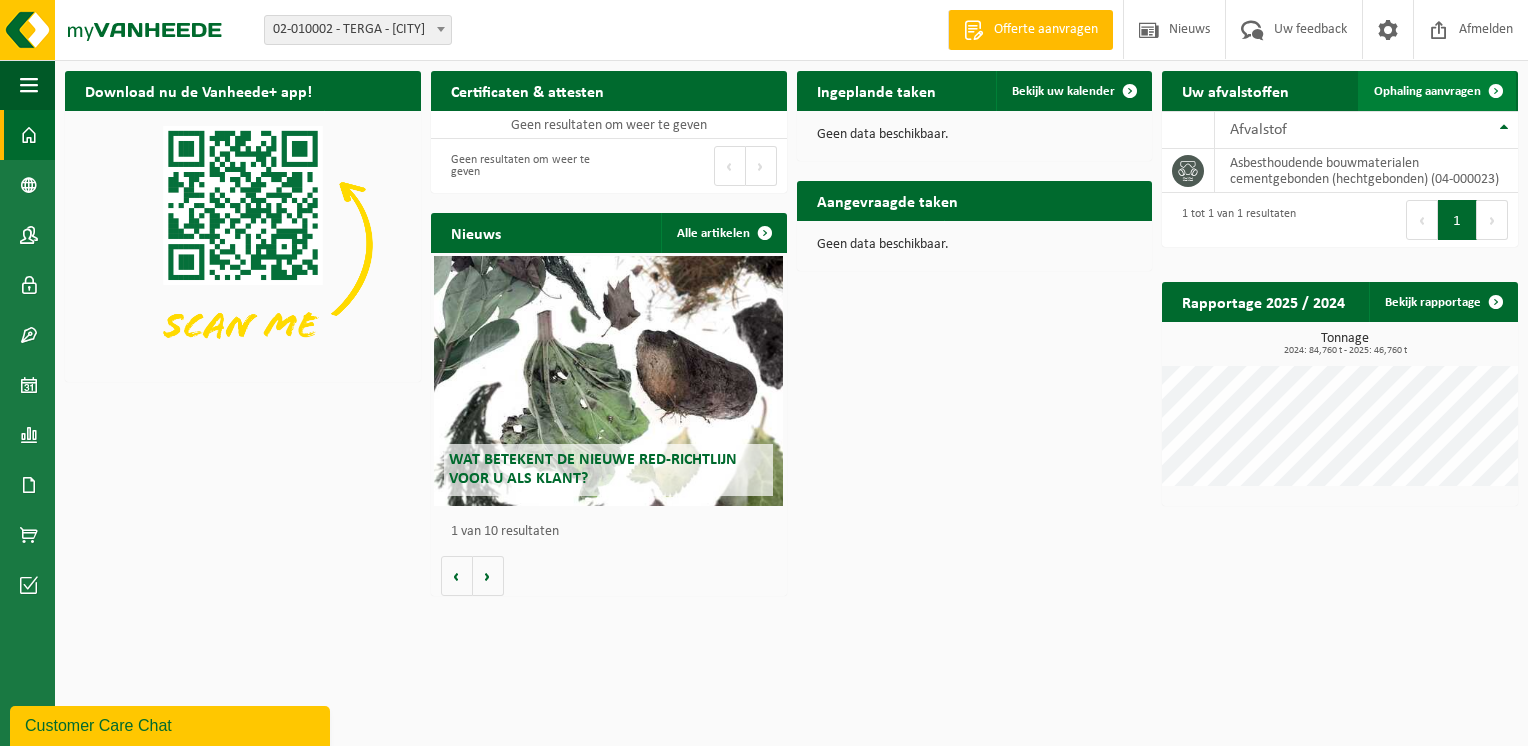 click on "Ophaling aanvragen" at bounding box center [1427, 91] 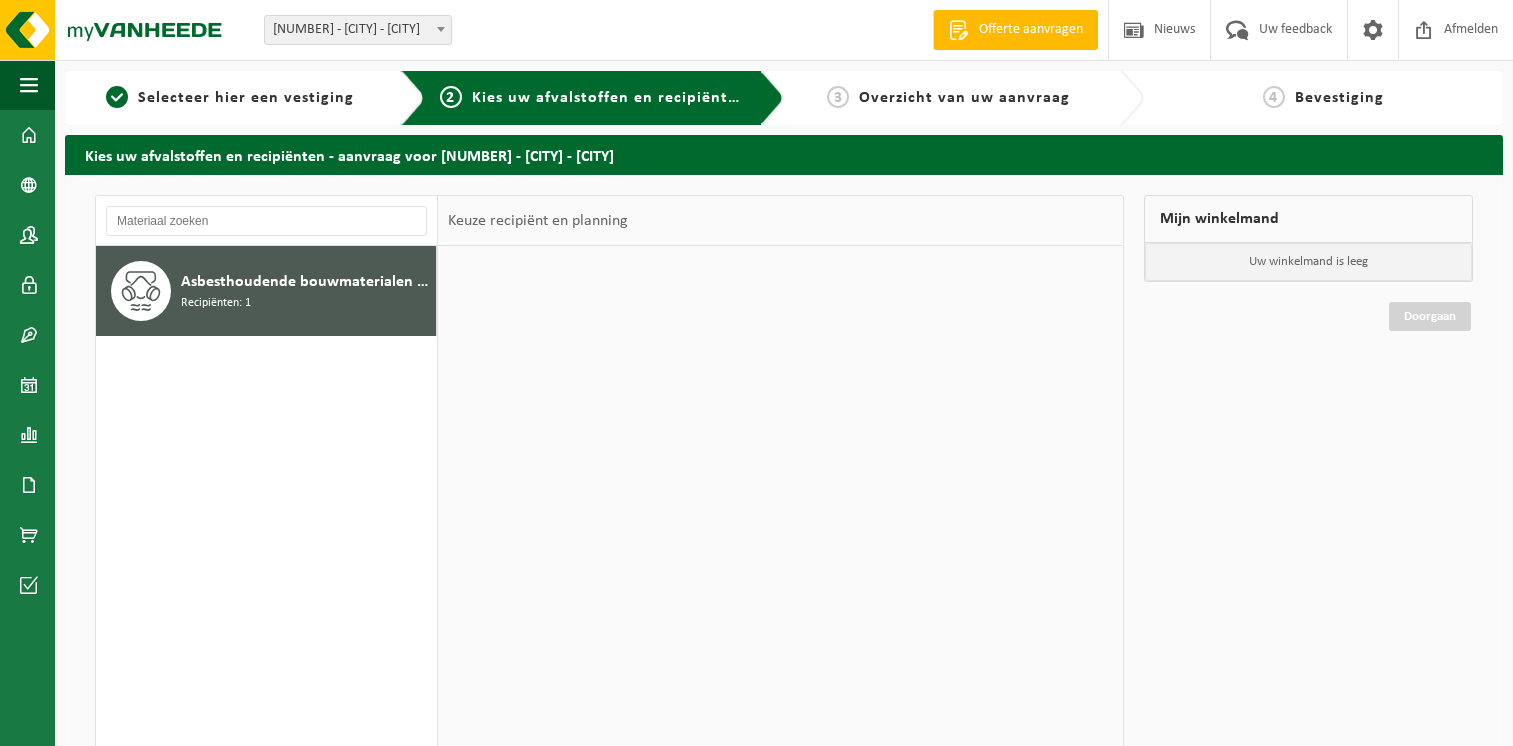 scroll, scrollTop: 0, scrollLeft: 0, axis: both 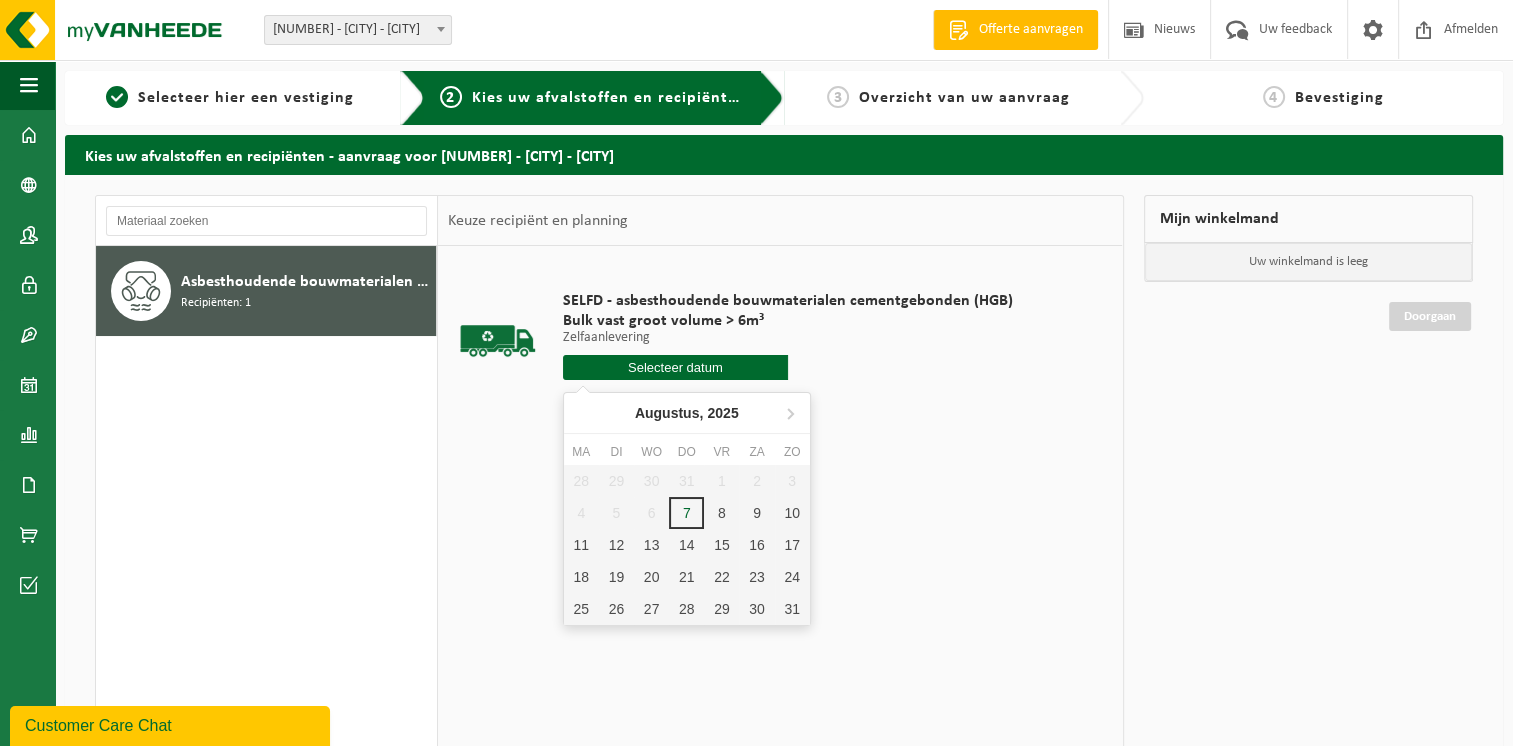 click at bounding box center [675, 367] 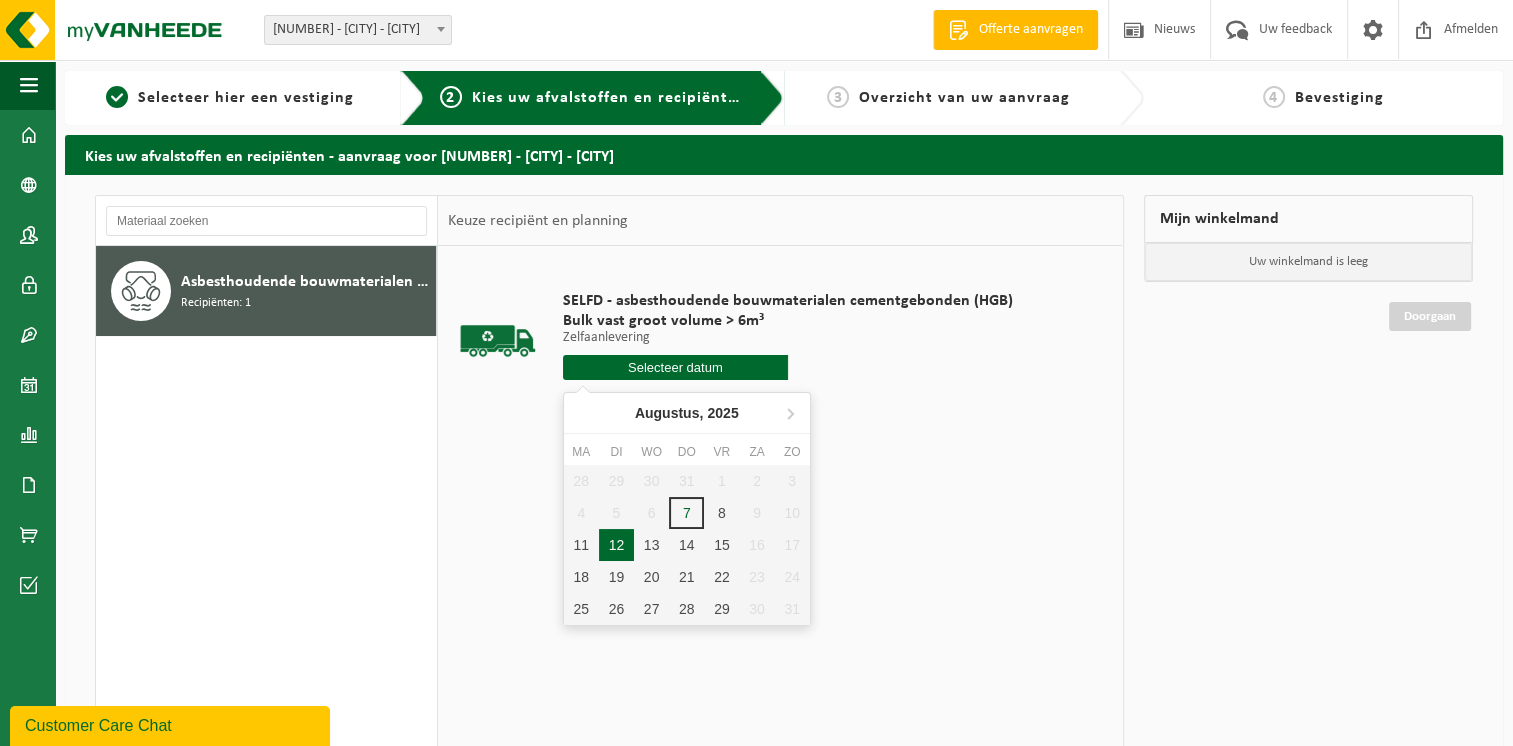 click on "12" at bounding box center (616, 545) 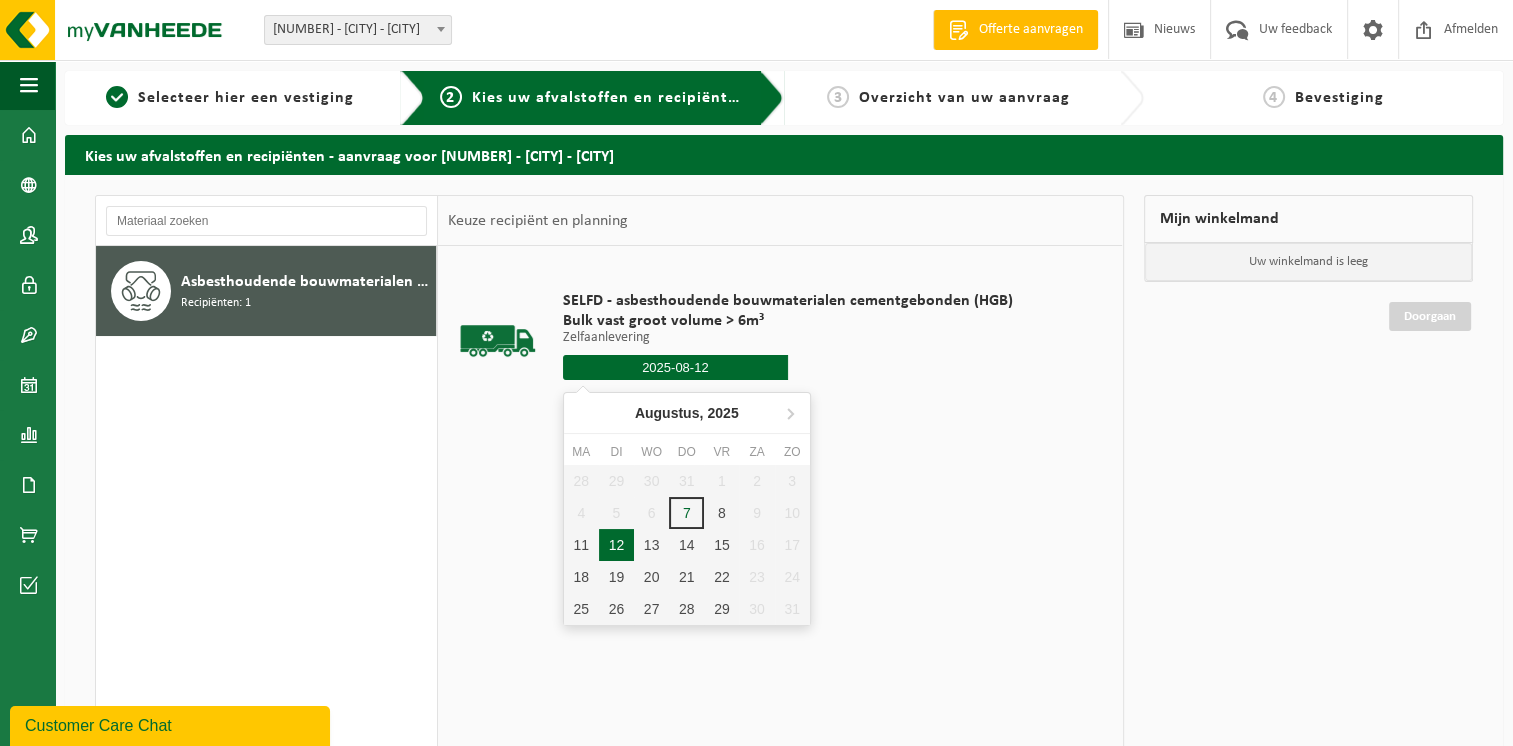 type on "Van 2025-08-12" 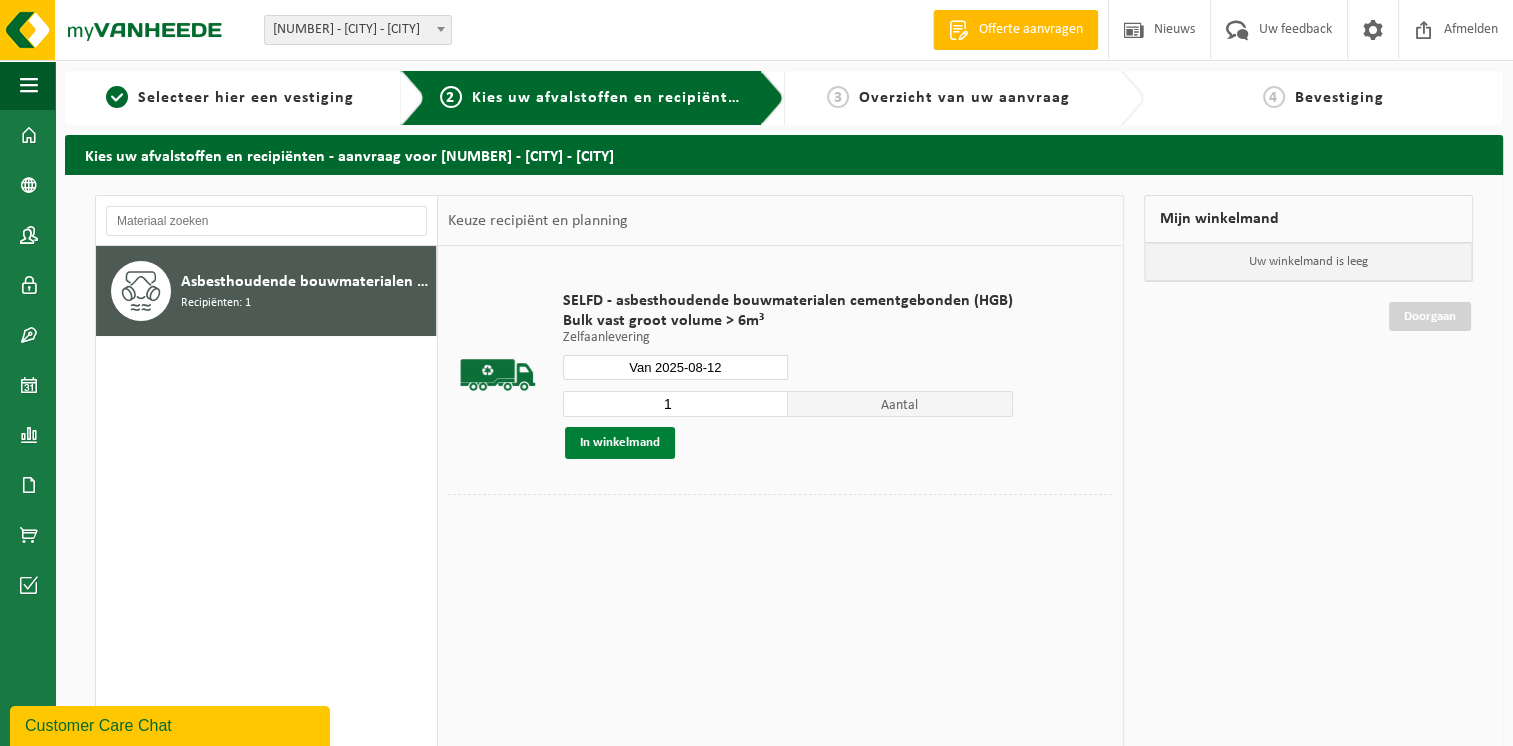 click on "In winkelmand" at bounding box center (620, 443) 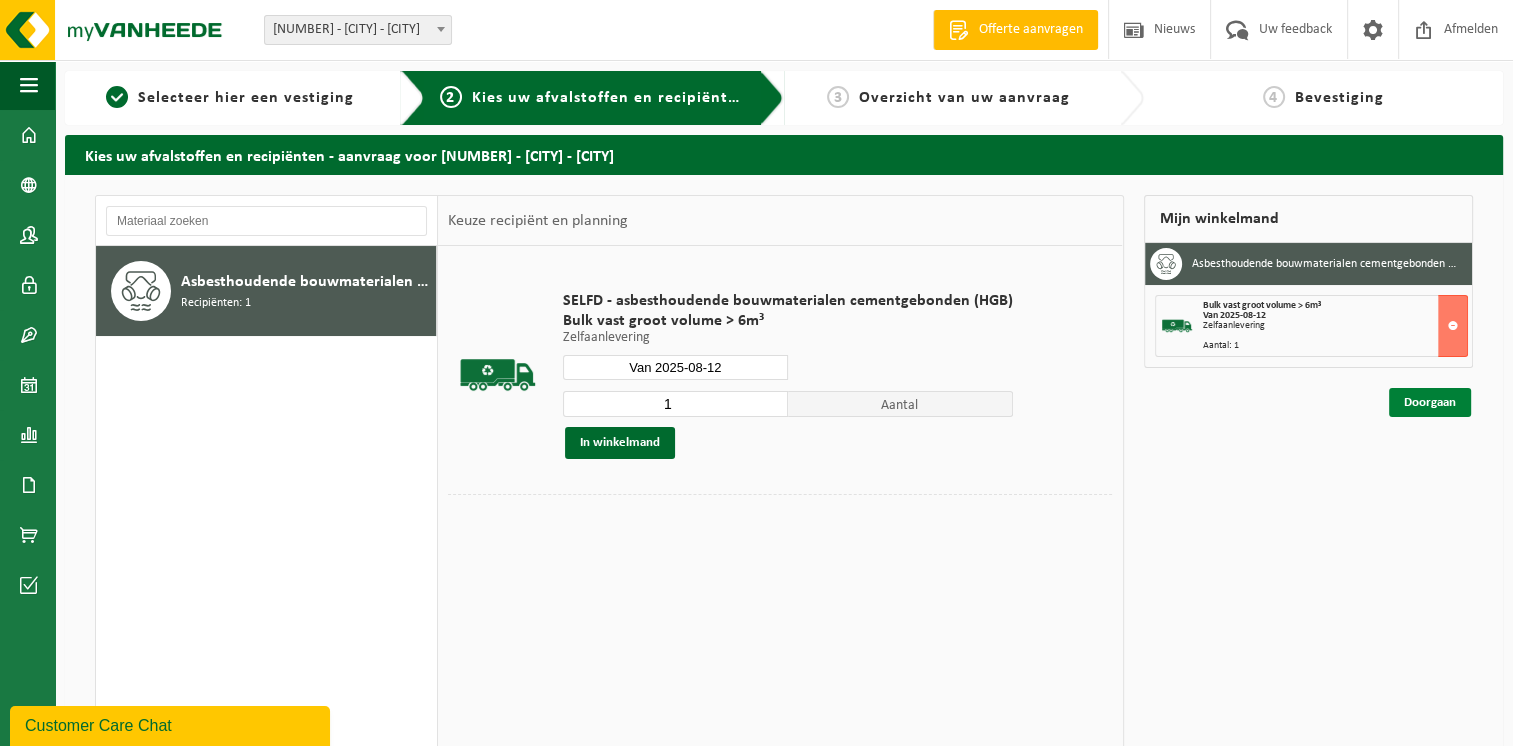 click on "Doorgaan" at bounding box center (1430, 402) 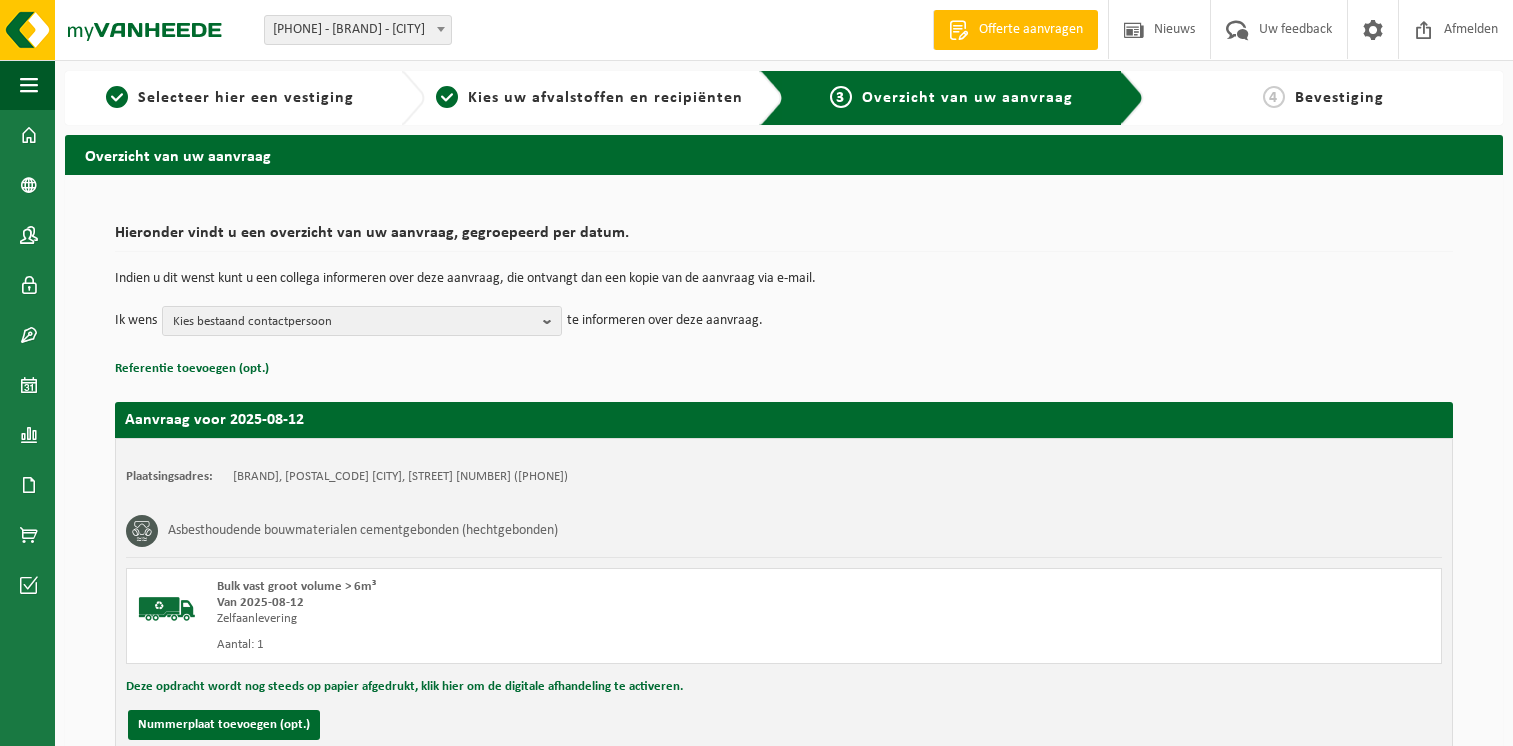 scroll, scrollTop: 0, scrollLeft: 0, axis: both 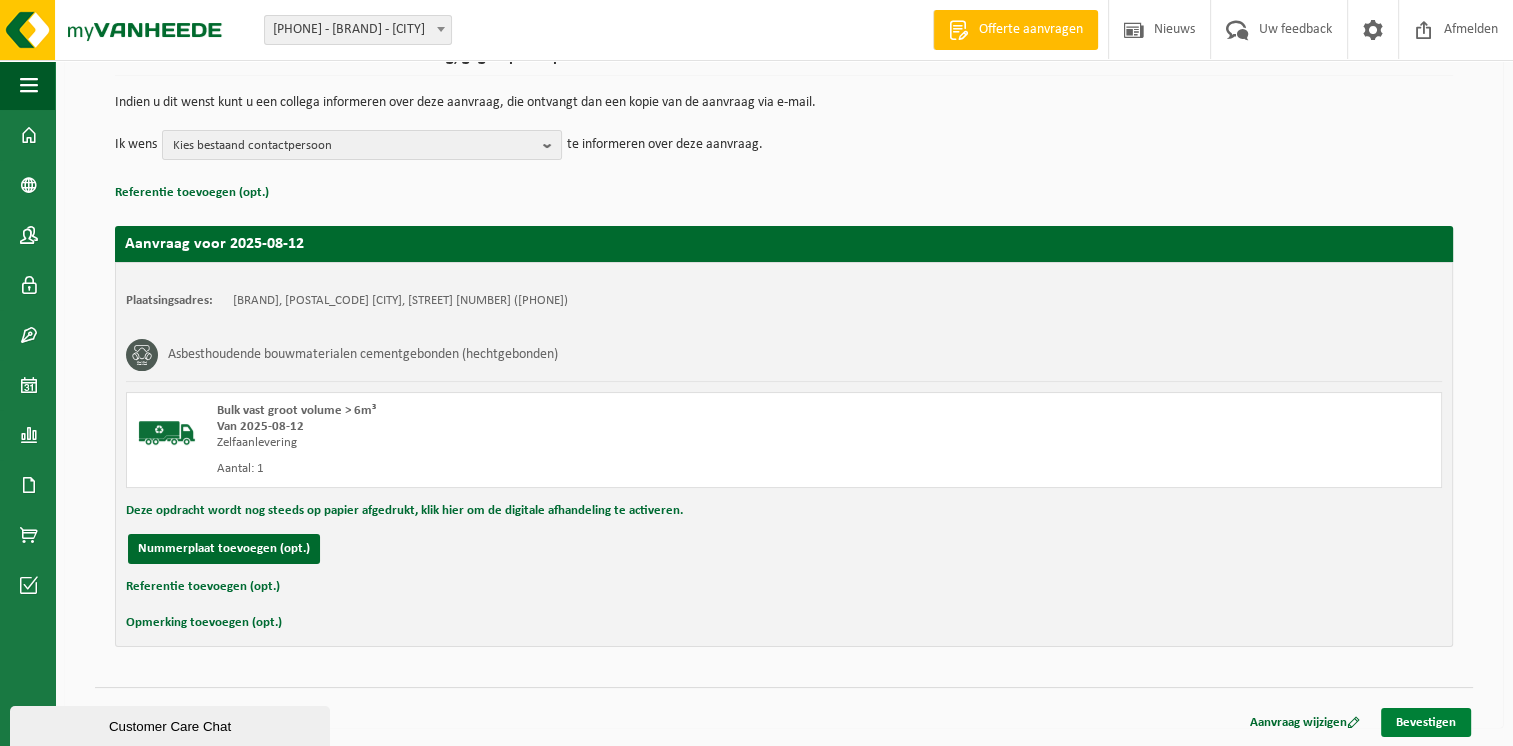 click on "Bevestigen" at bounding box center [1426, 722] 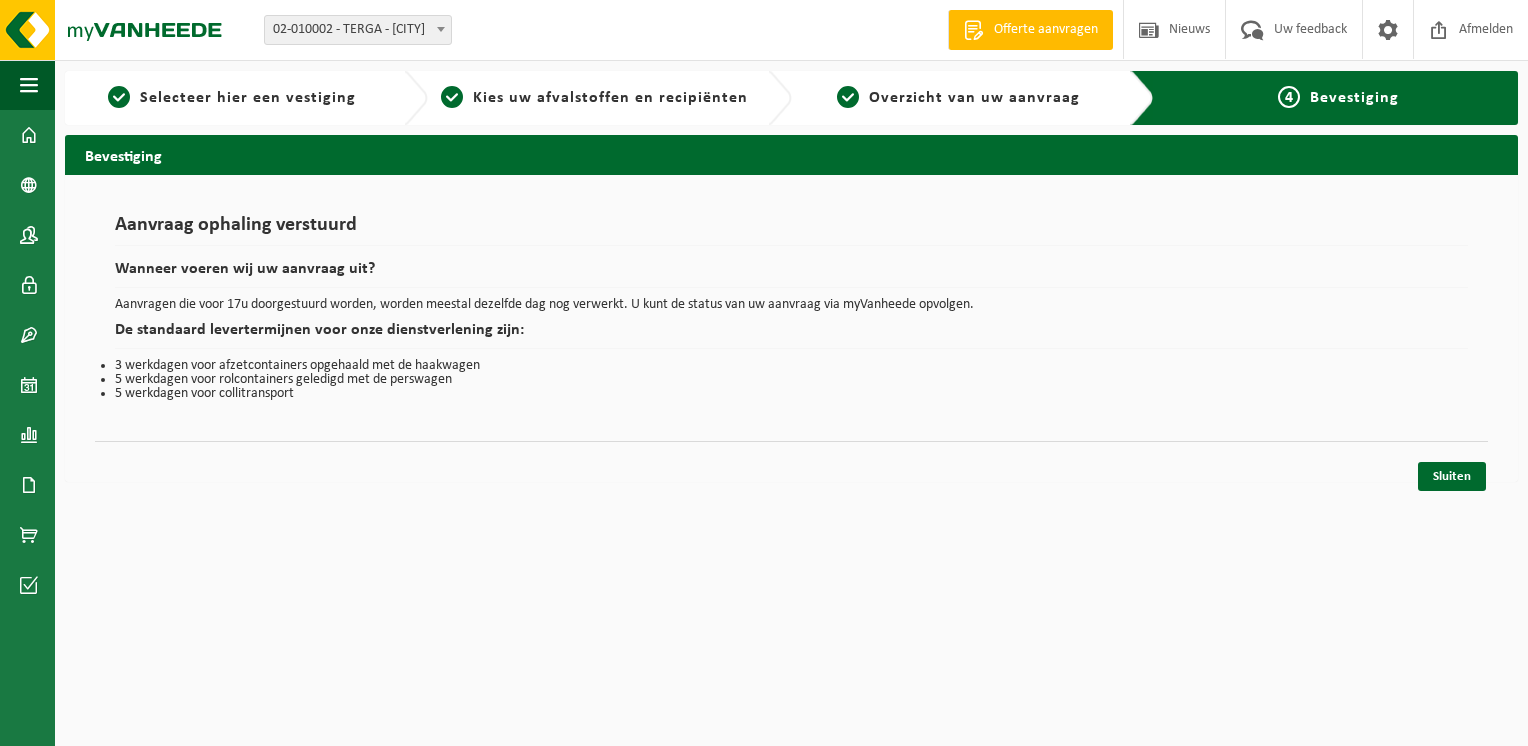 scroll, scrollTop: 0, scrollLeft: 0, axis: both 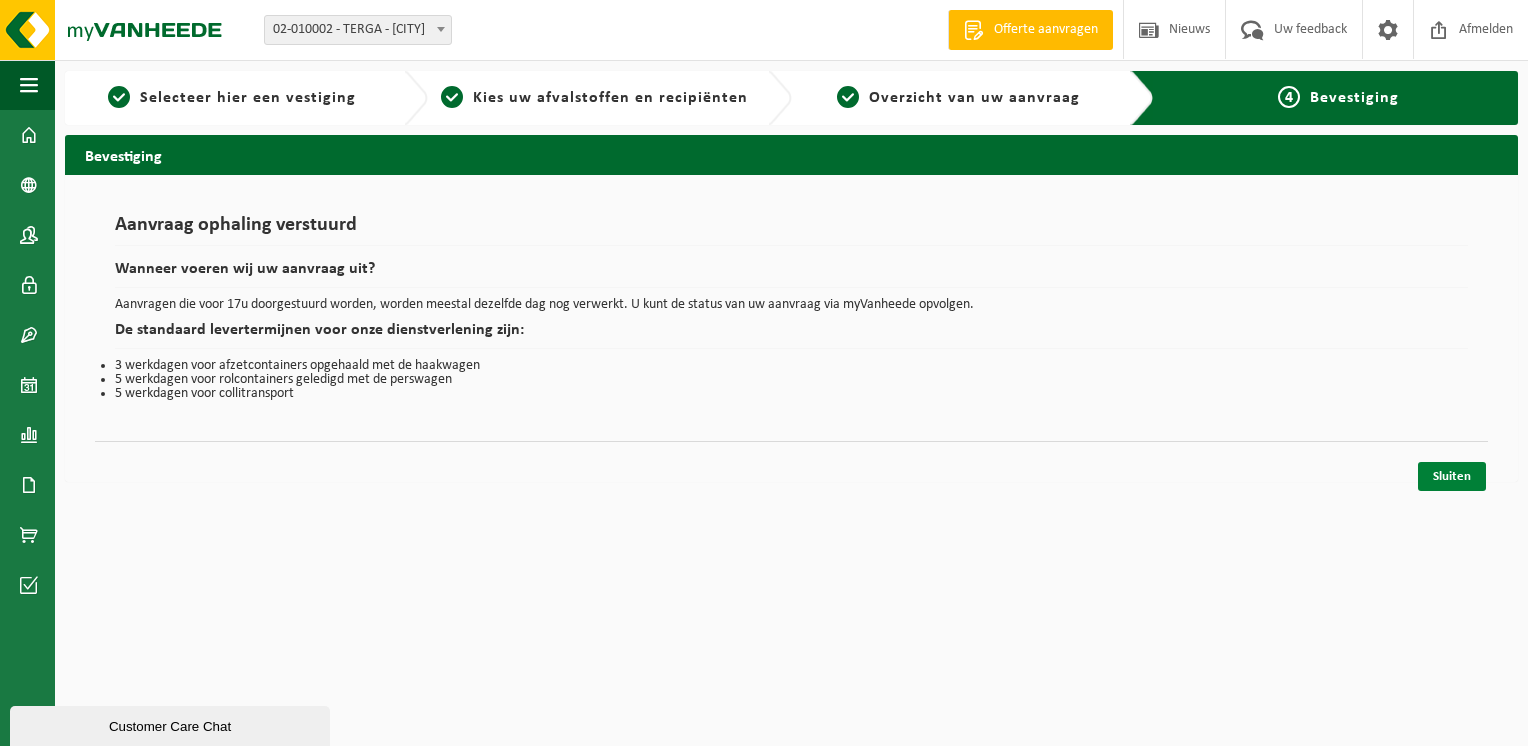click on "Sluiten" at bounding box center (1452, 476) 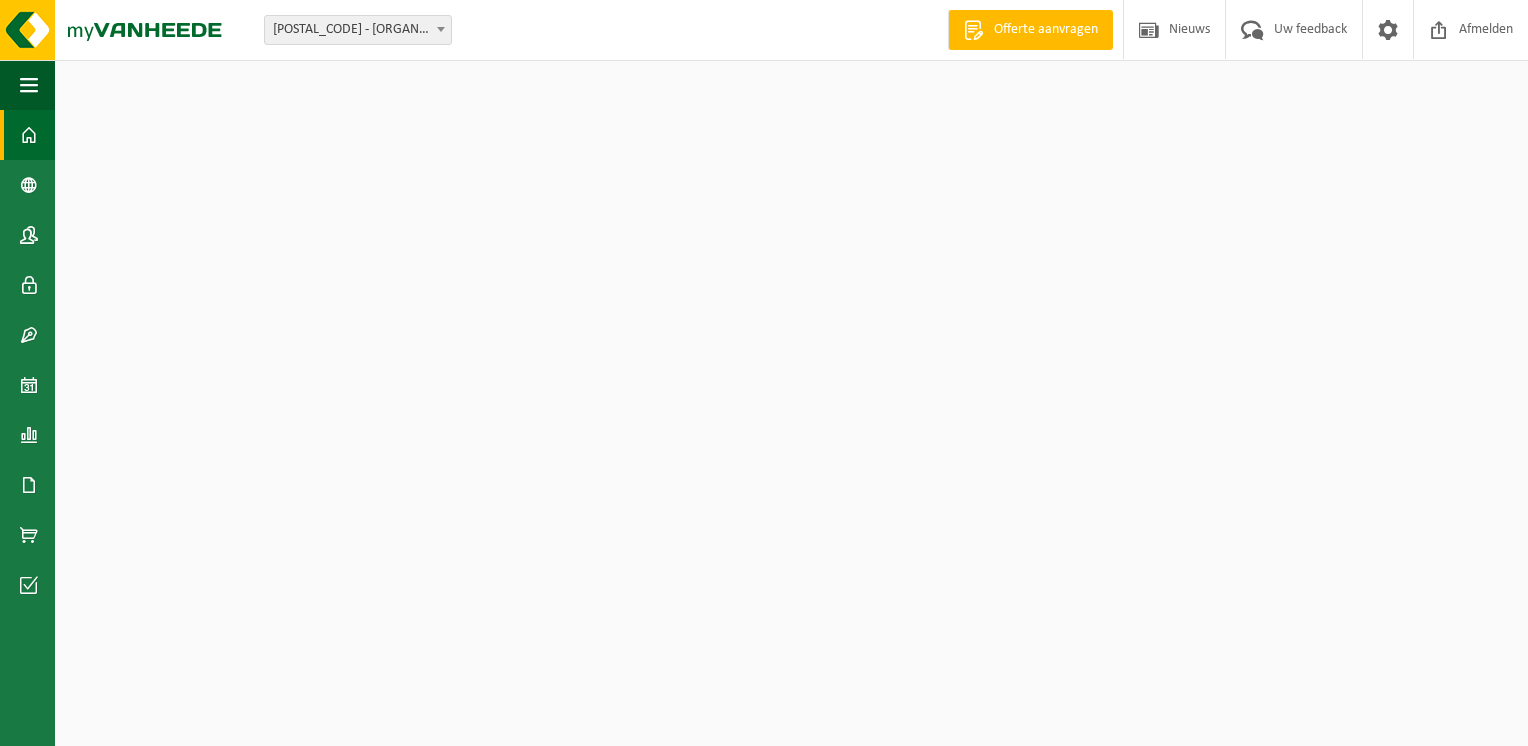 scroll, scrollTop: 0, scrollLeft: 0, axis: both 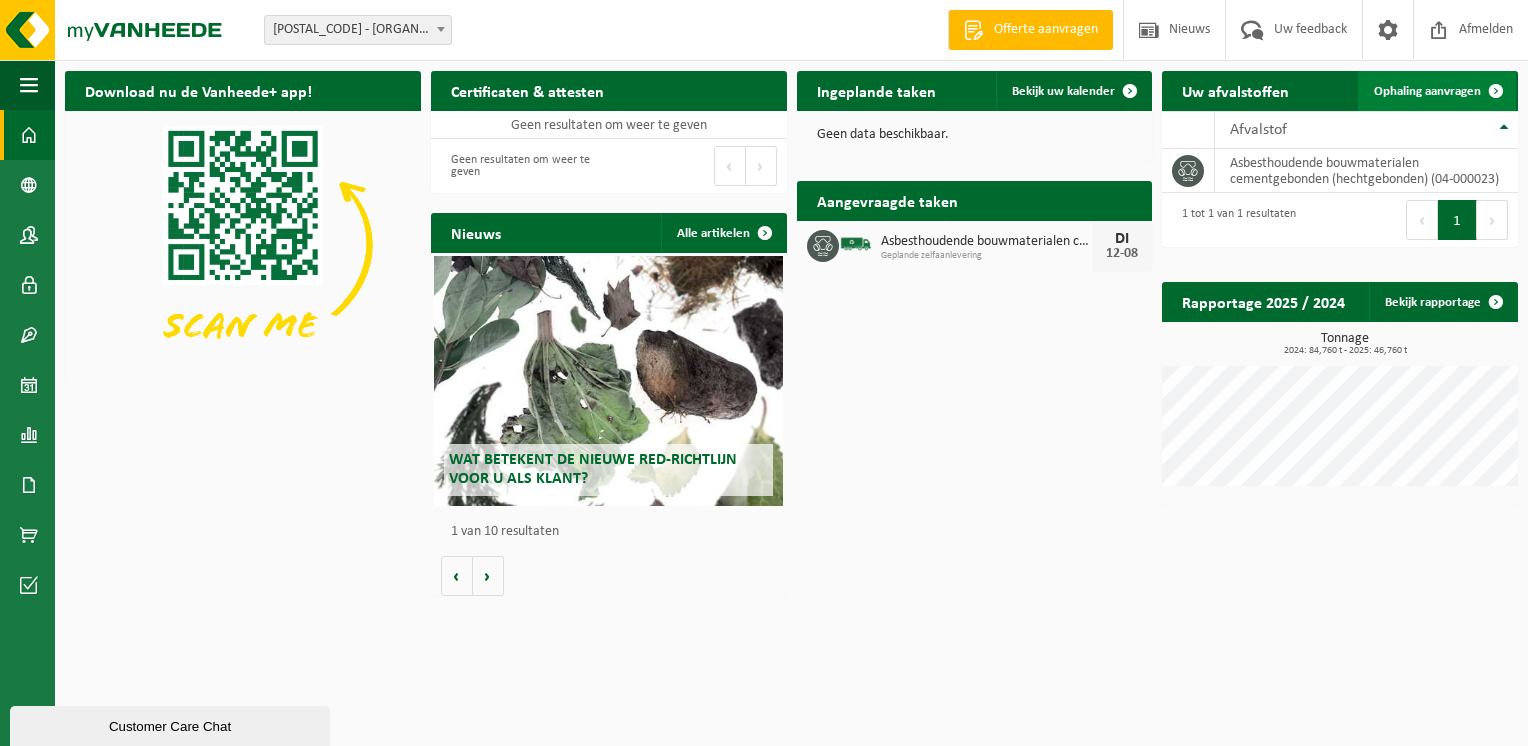 click on "Ophaling aanvragen" at bounding box center [1427, 91] 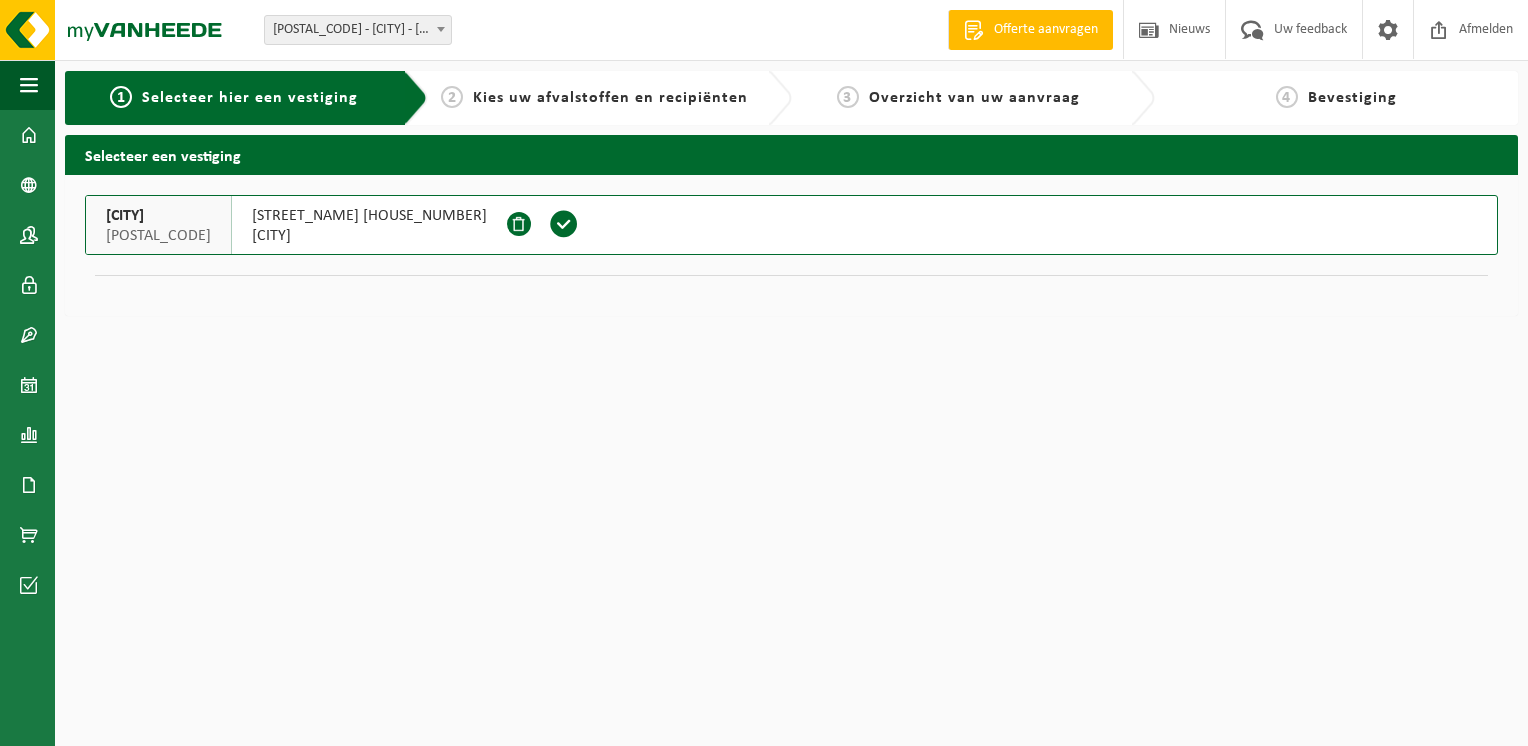 scroll, scrollTop: 0, scrollLeft: 0, axis: both 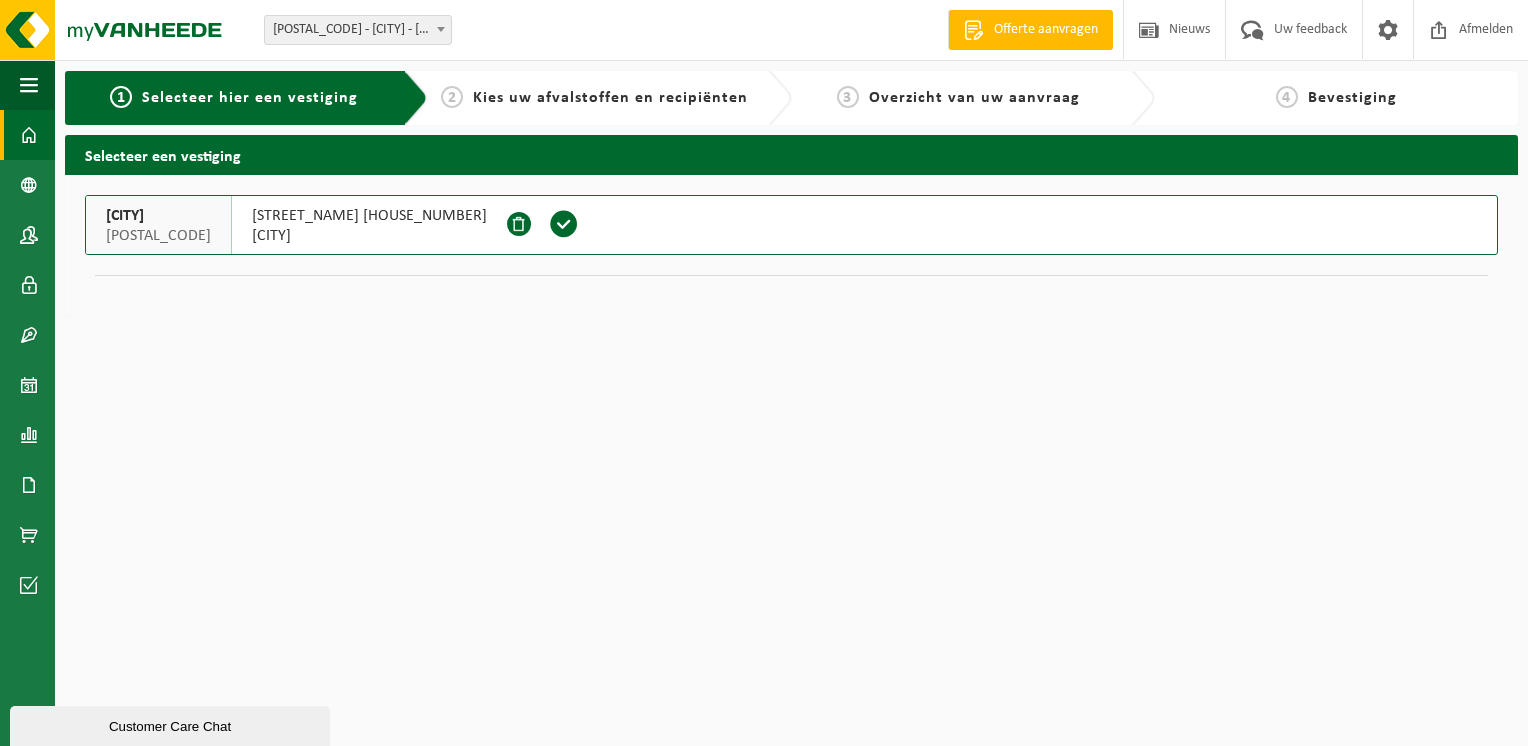 click at bounding box center [29, 135] 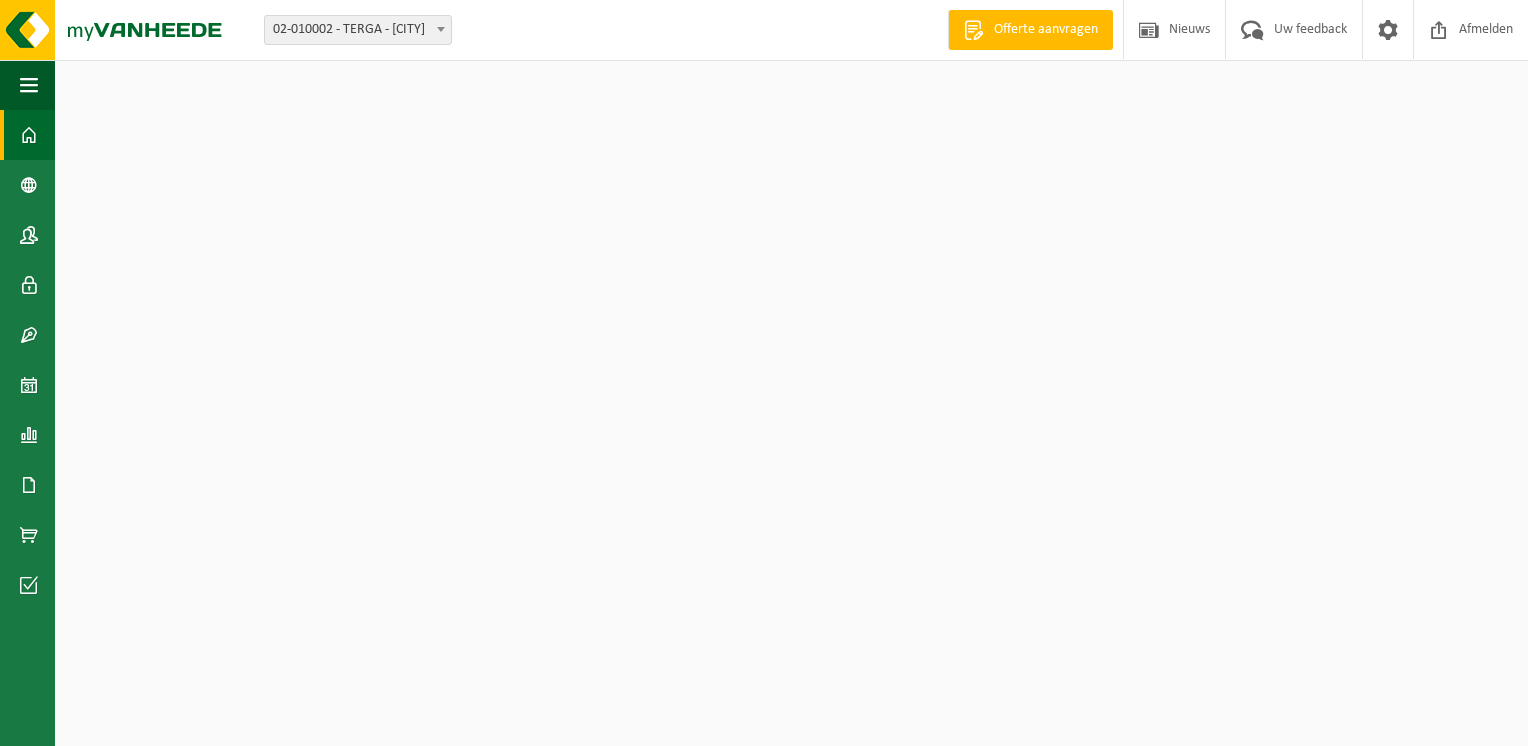 scroll, scrollTop: 0, scrollLeft: 0, axis: both 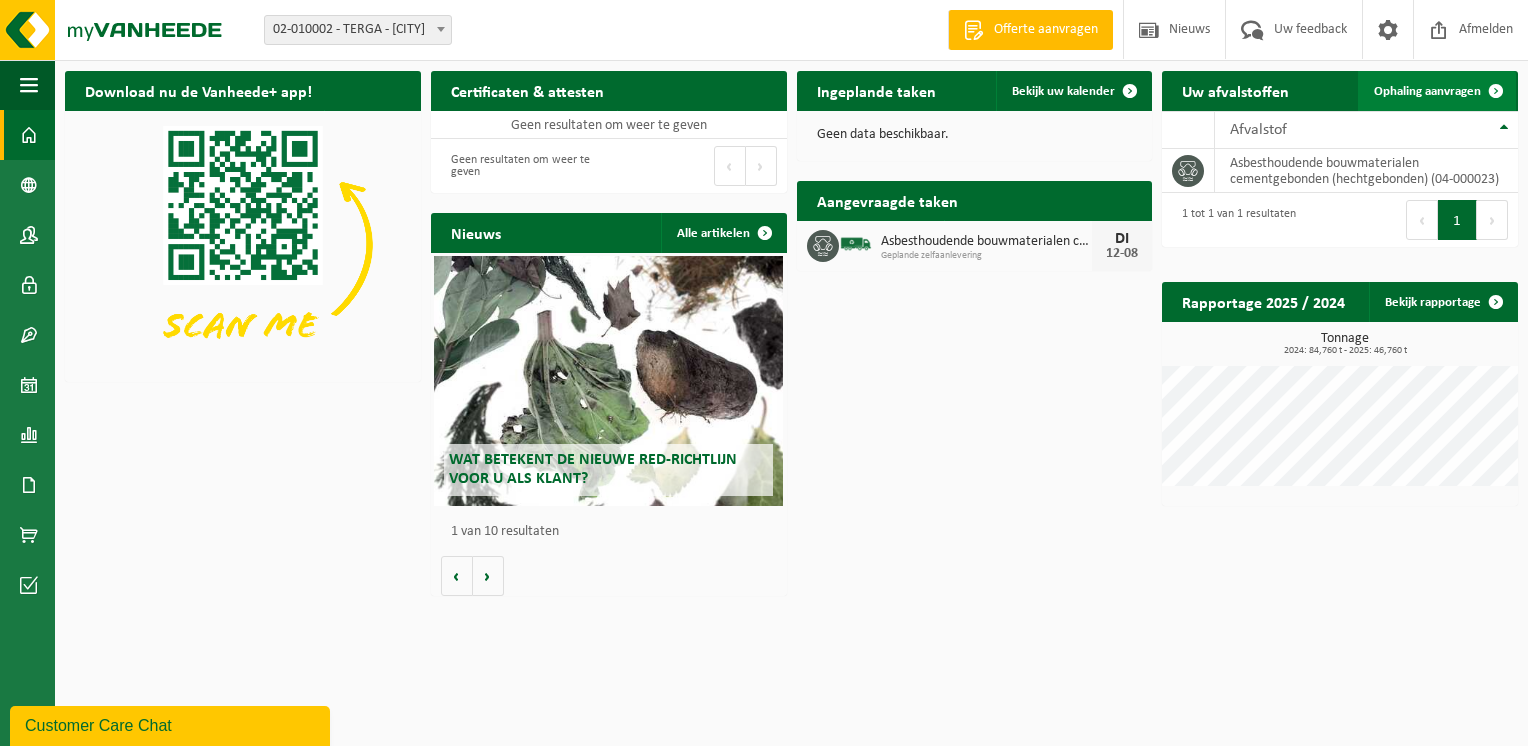 click on "Ophaling aanvragen" at bounding box center (1427, 91) 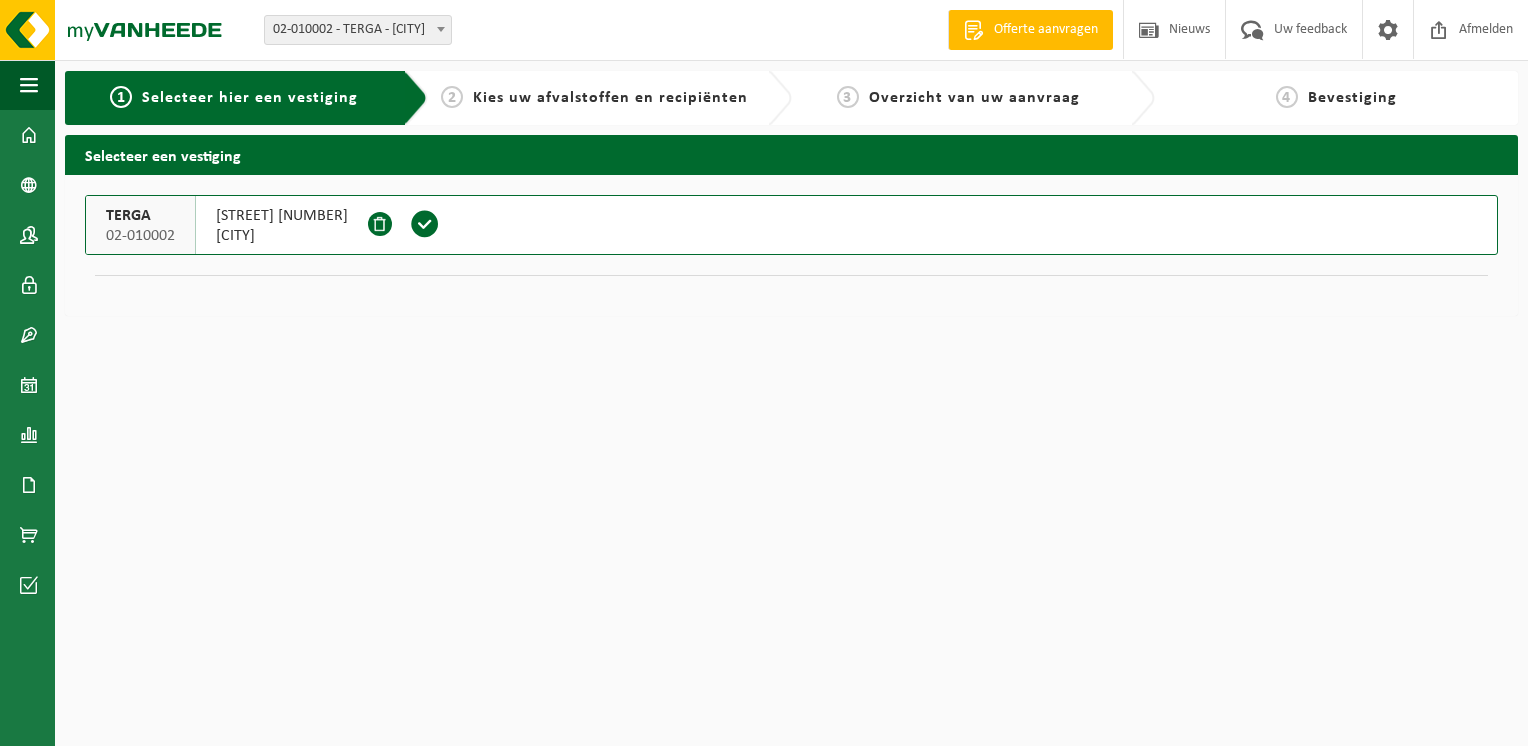 scroll, scrollTop: 0, scrollLeft: 0, axis: both 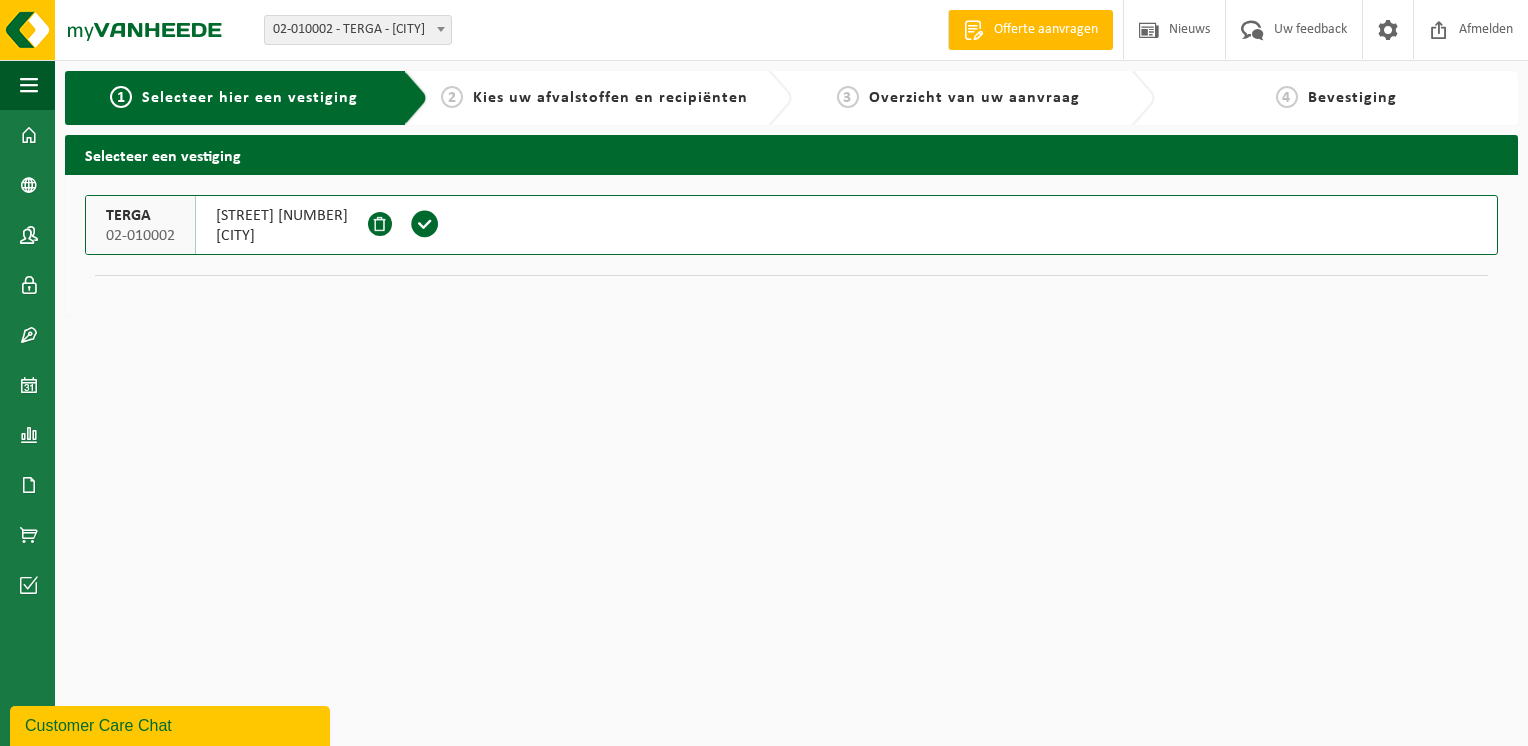 click on "[STREET] [NUMBER]" at bounding box center (282, 216) 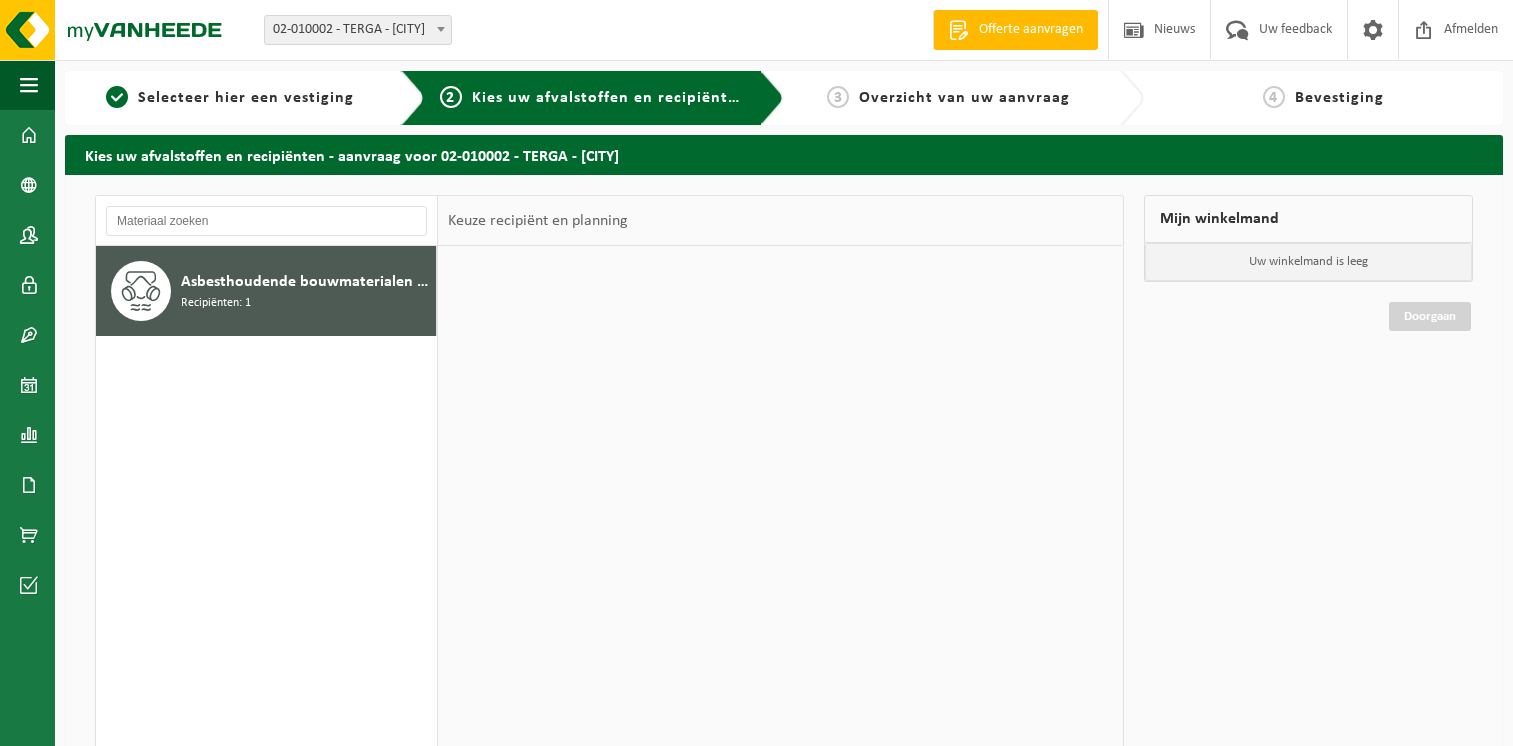 scroll, scrollTop: 0, scrollLeft: 0, axis: both 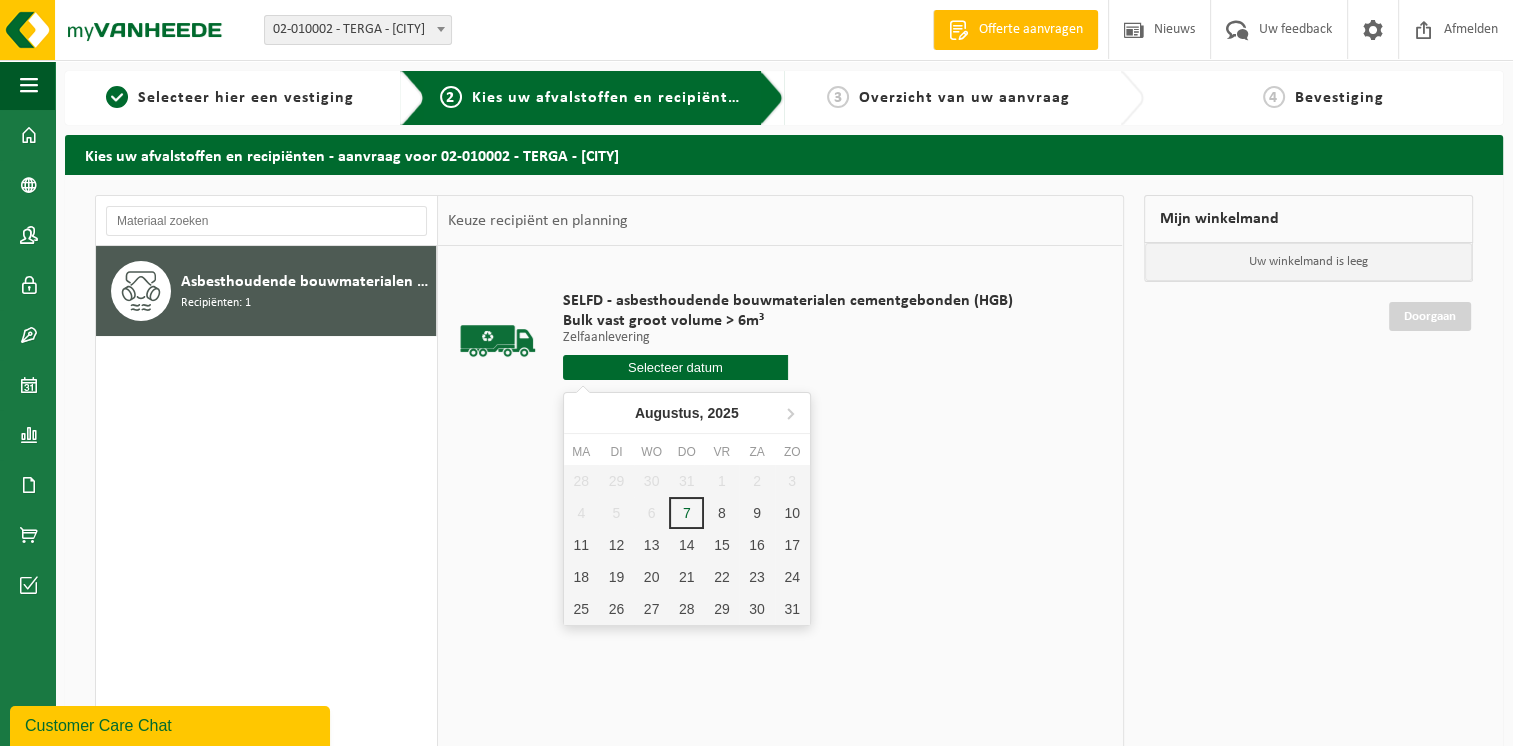 click at bounding box center (675, 367) 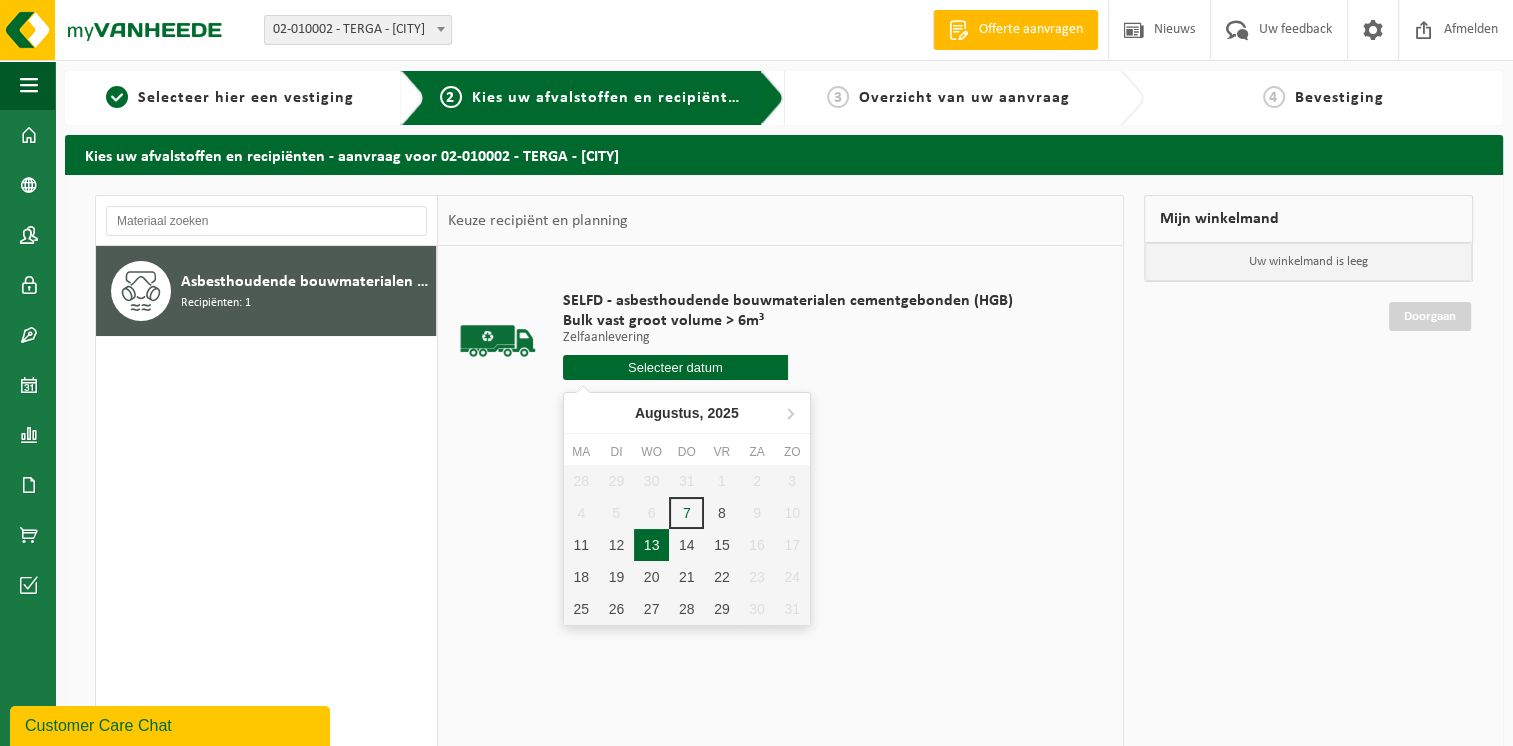 click on "13" at bounding box center [651, 545] 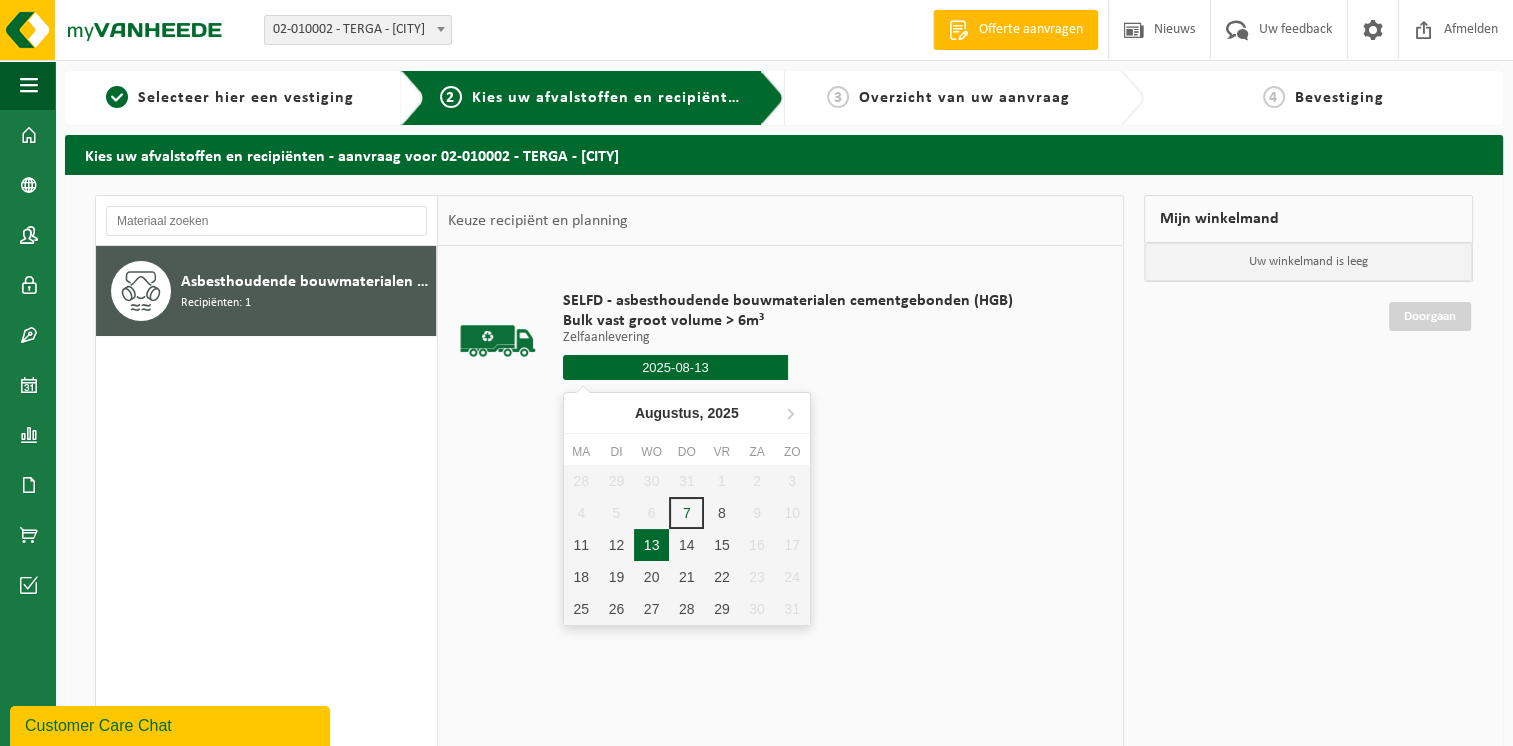 type on "Van 2025-08-13" 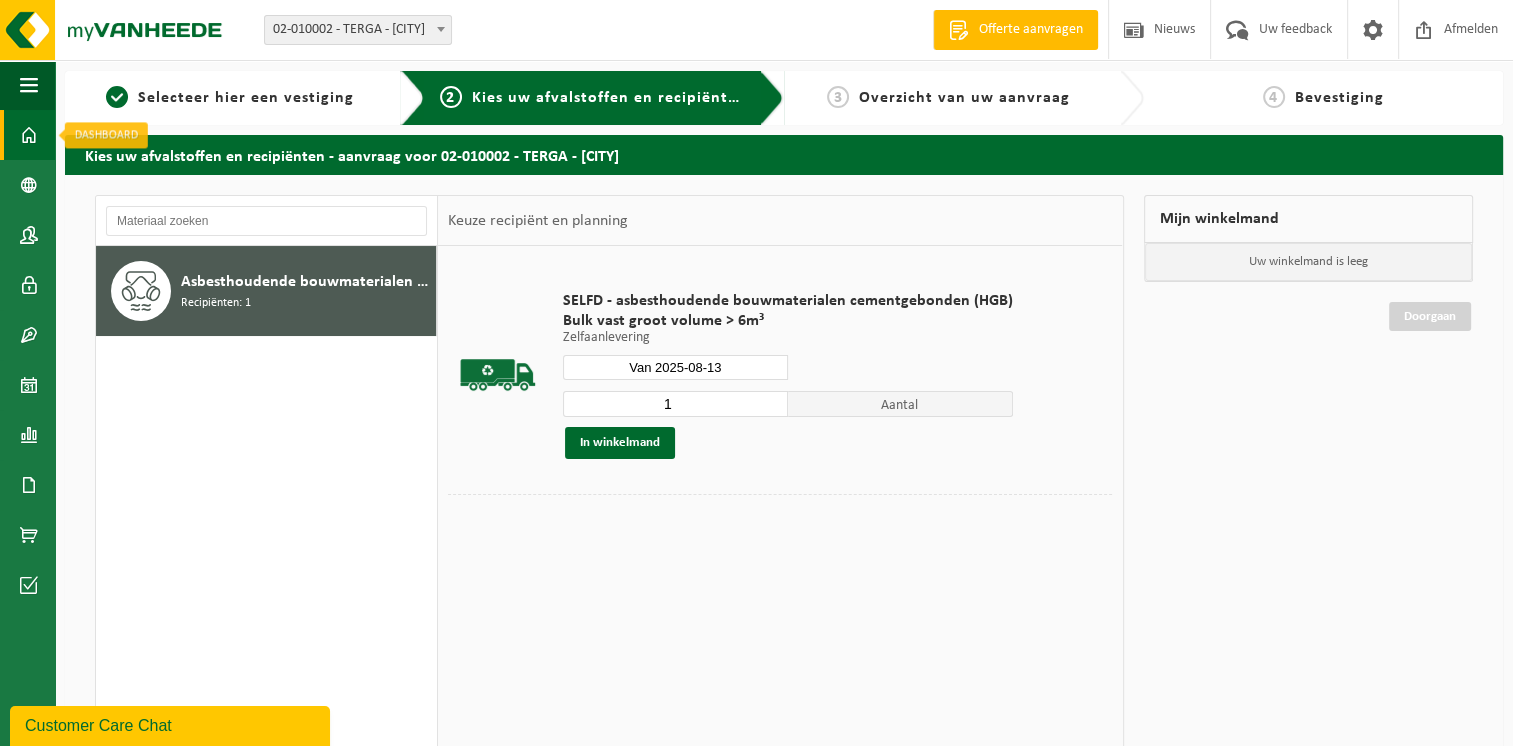 click at bounding box center [29, 135] 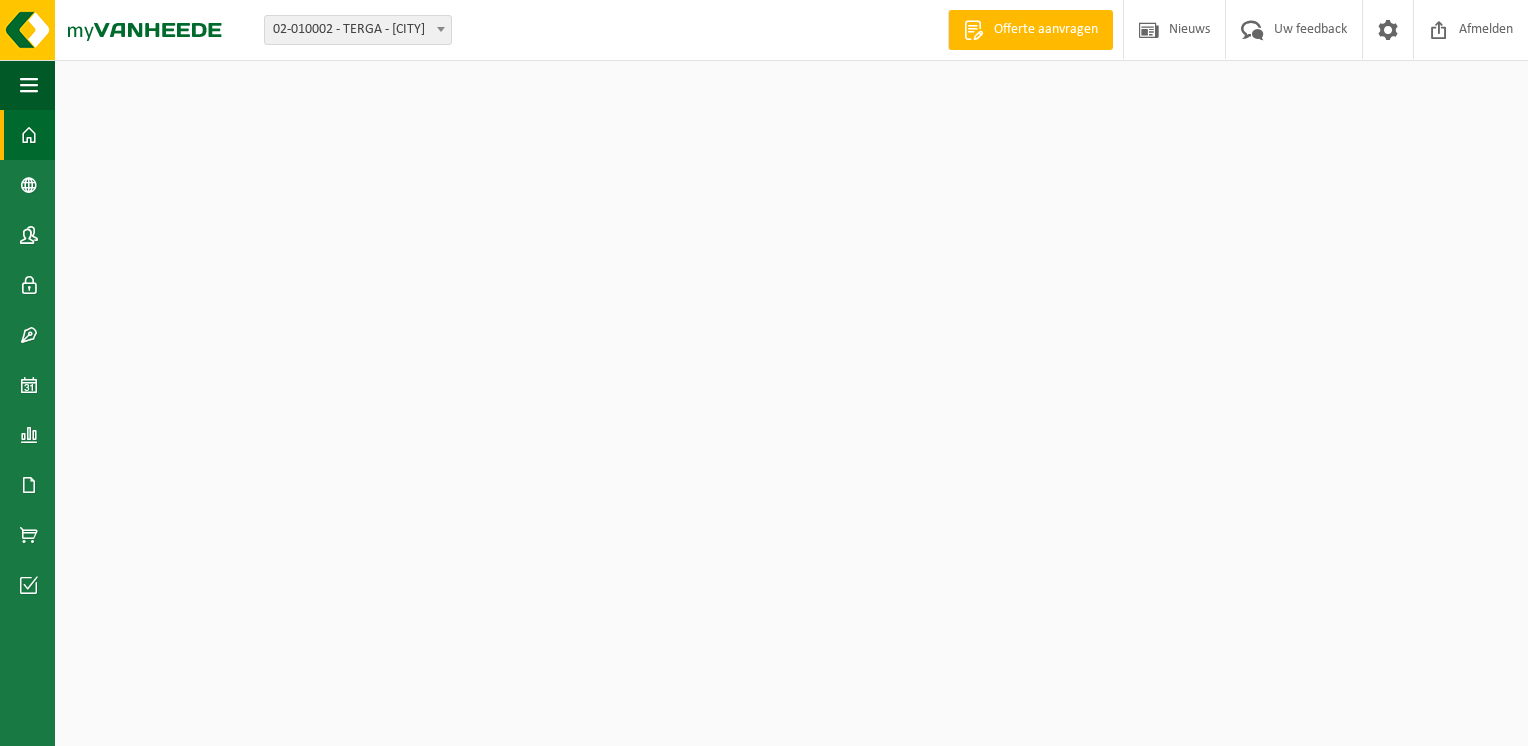scroll, scrollTop: 0, scrollLeft: 0, axis: both 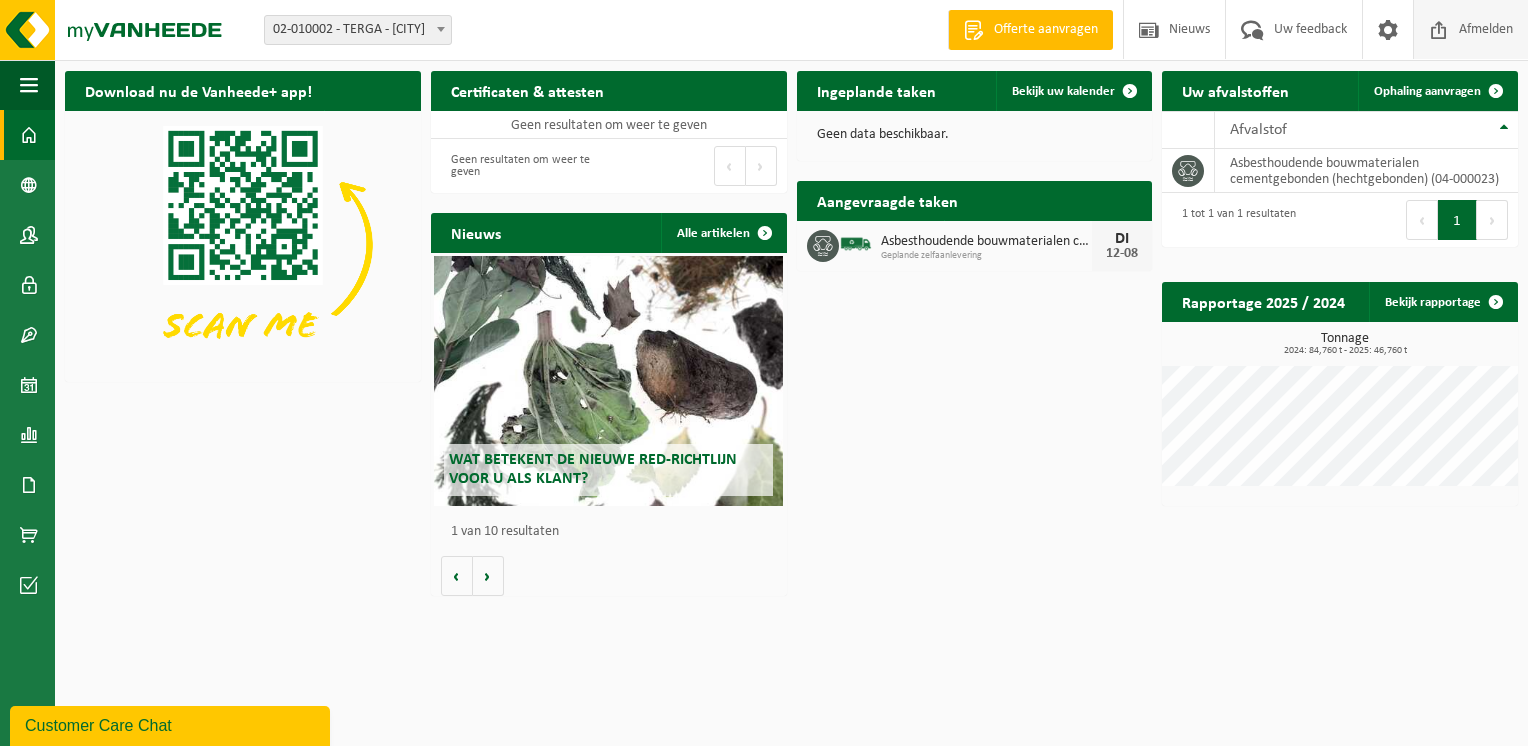click on "Afmelden" at bounding box center (1486, 29) 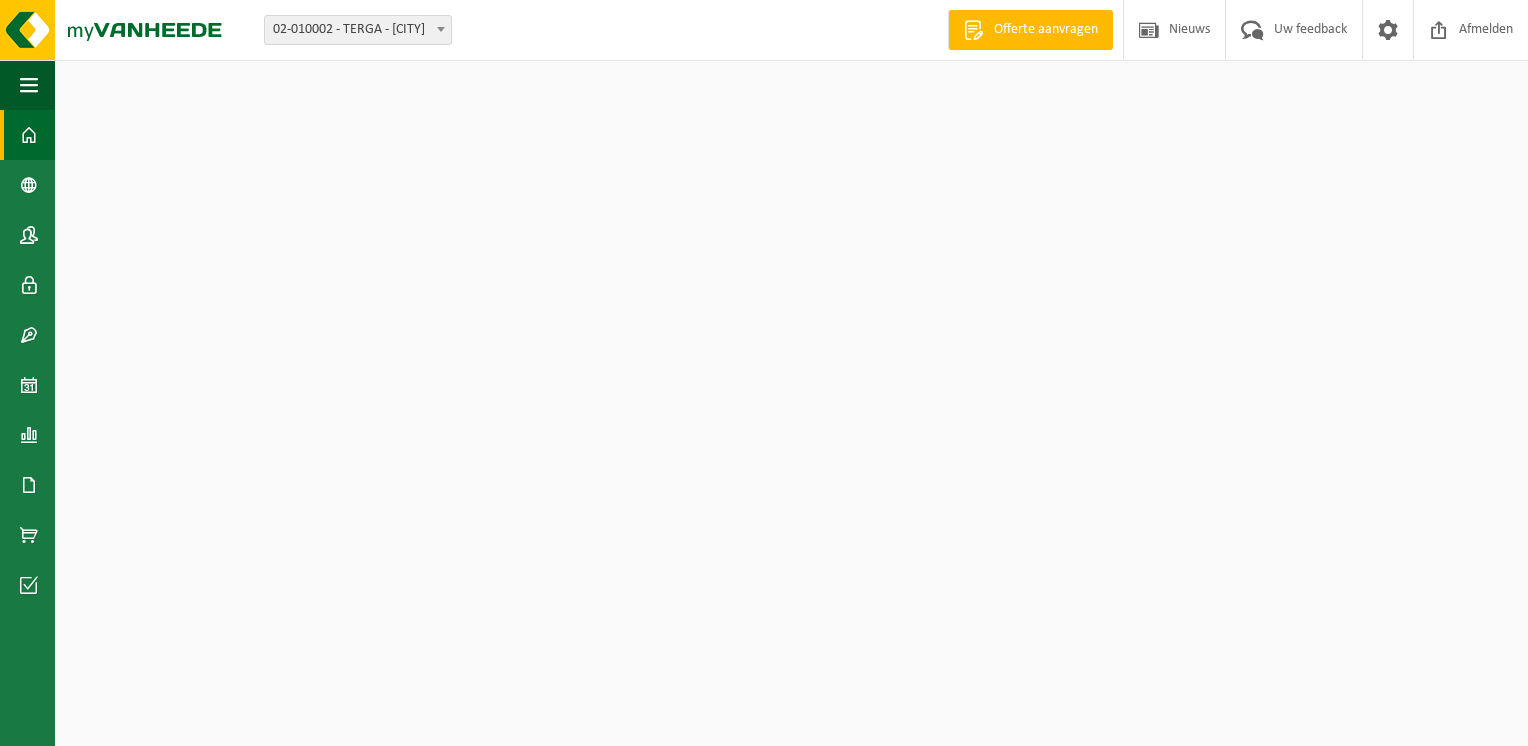 scroll, scrollTop: 0, scrollLeft: 0, axis: both 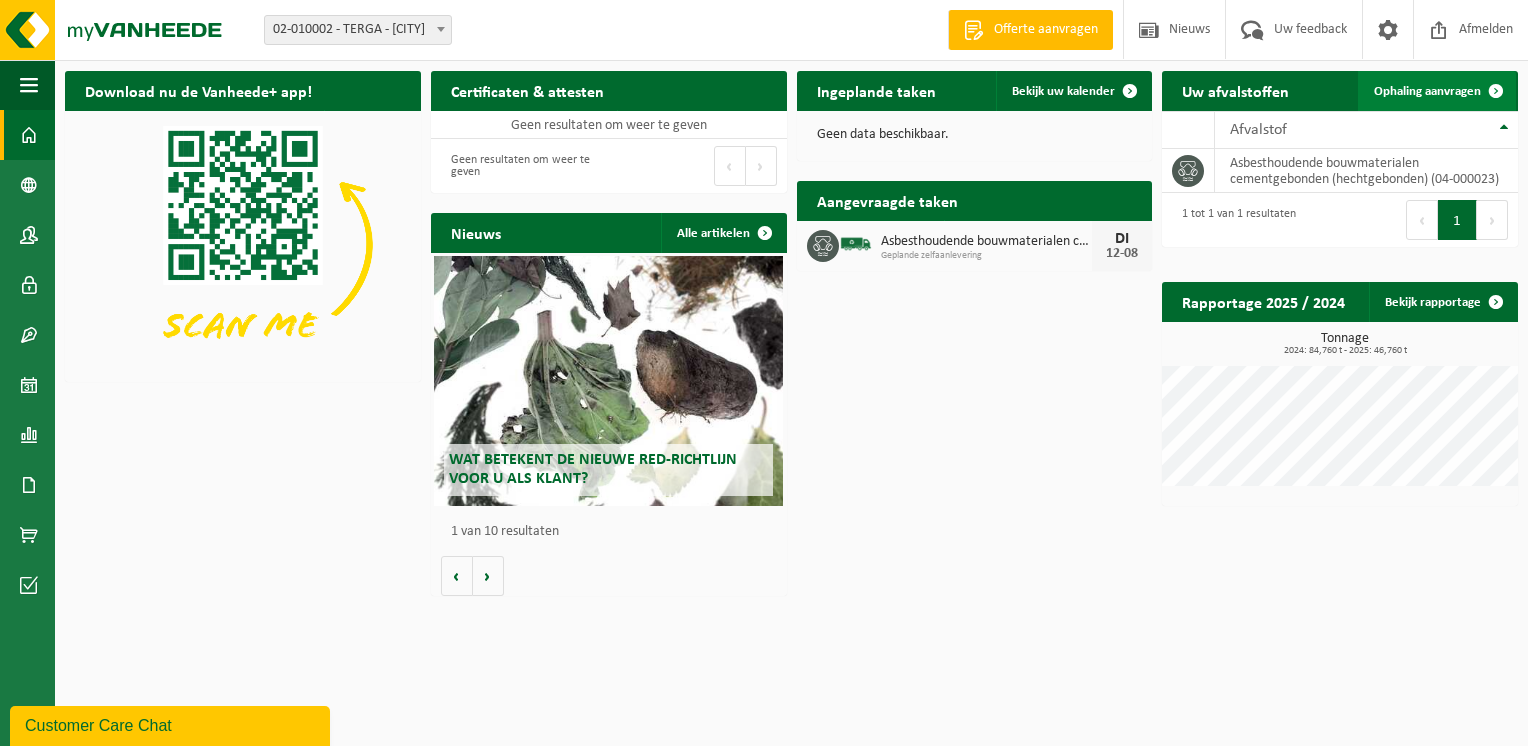 click on "Ophaling aanvragen" at bounding box center (1427, 91) 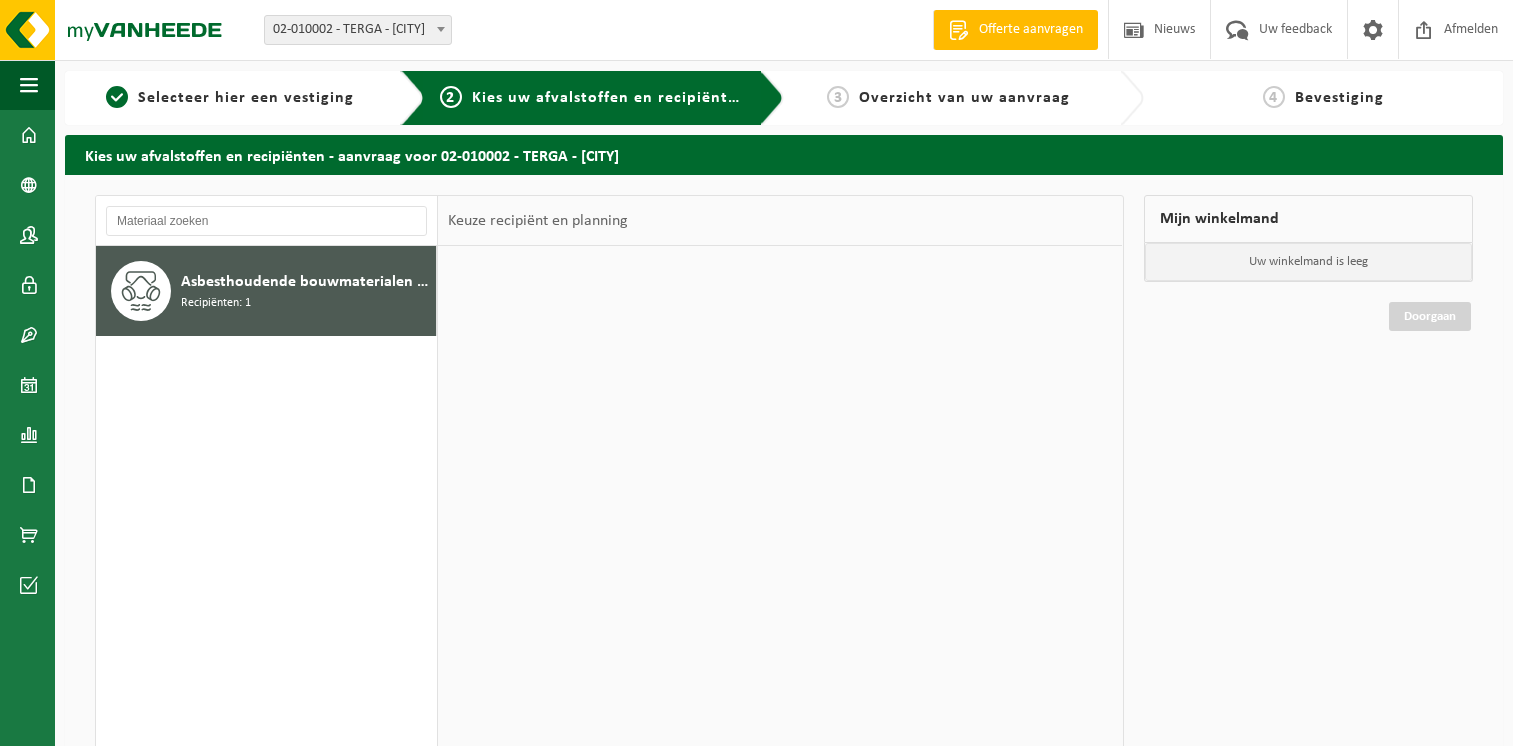 scroll, scrollTop: 0, scrollLeft: 0, axis: both 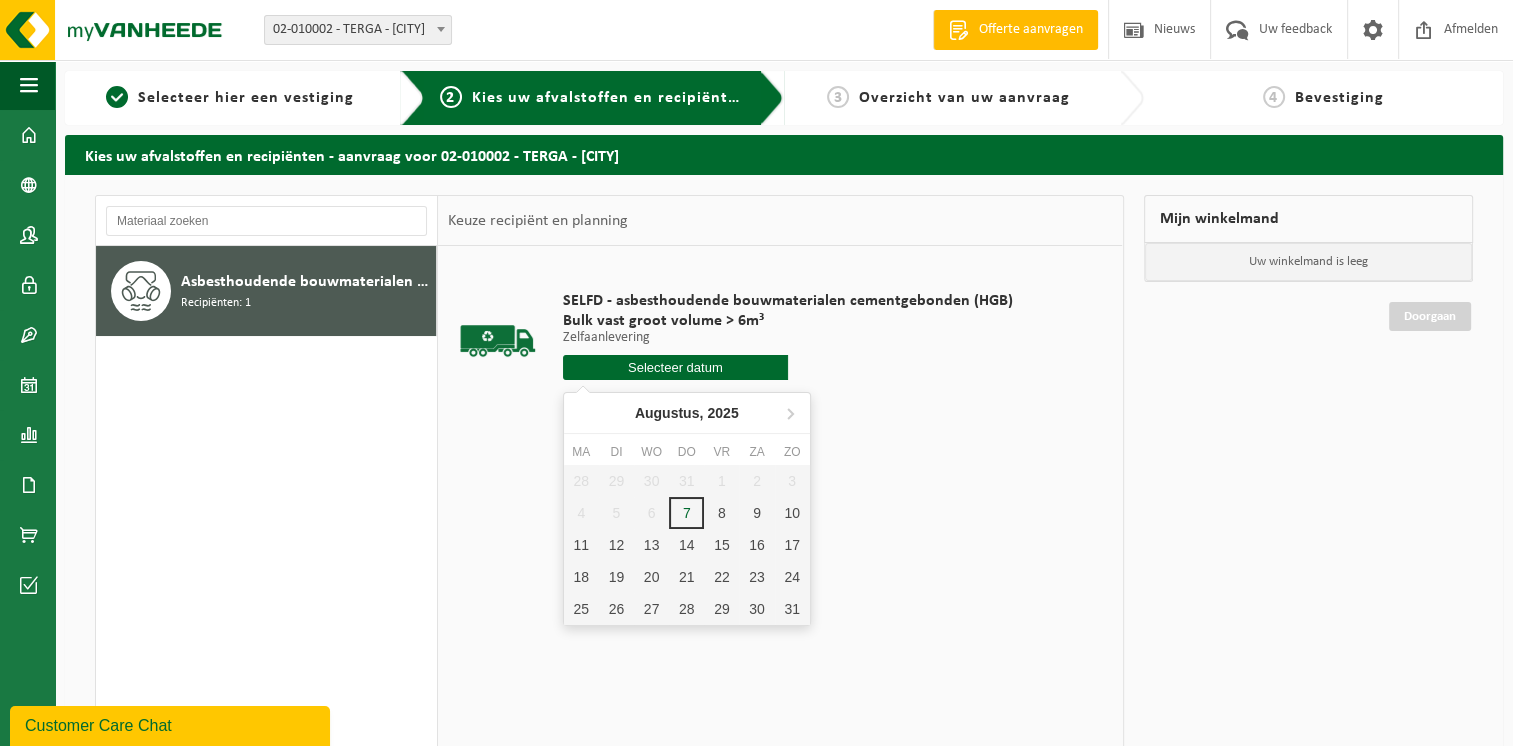 click at bounding box center (675, 367) 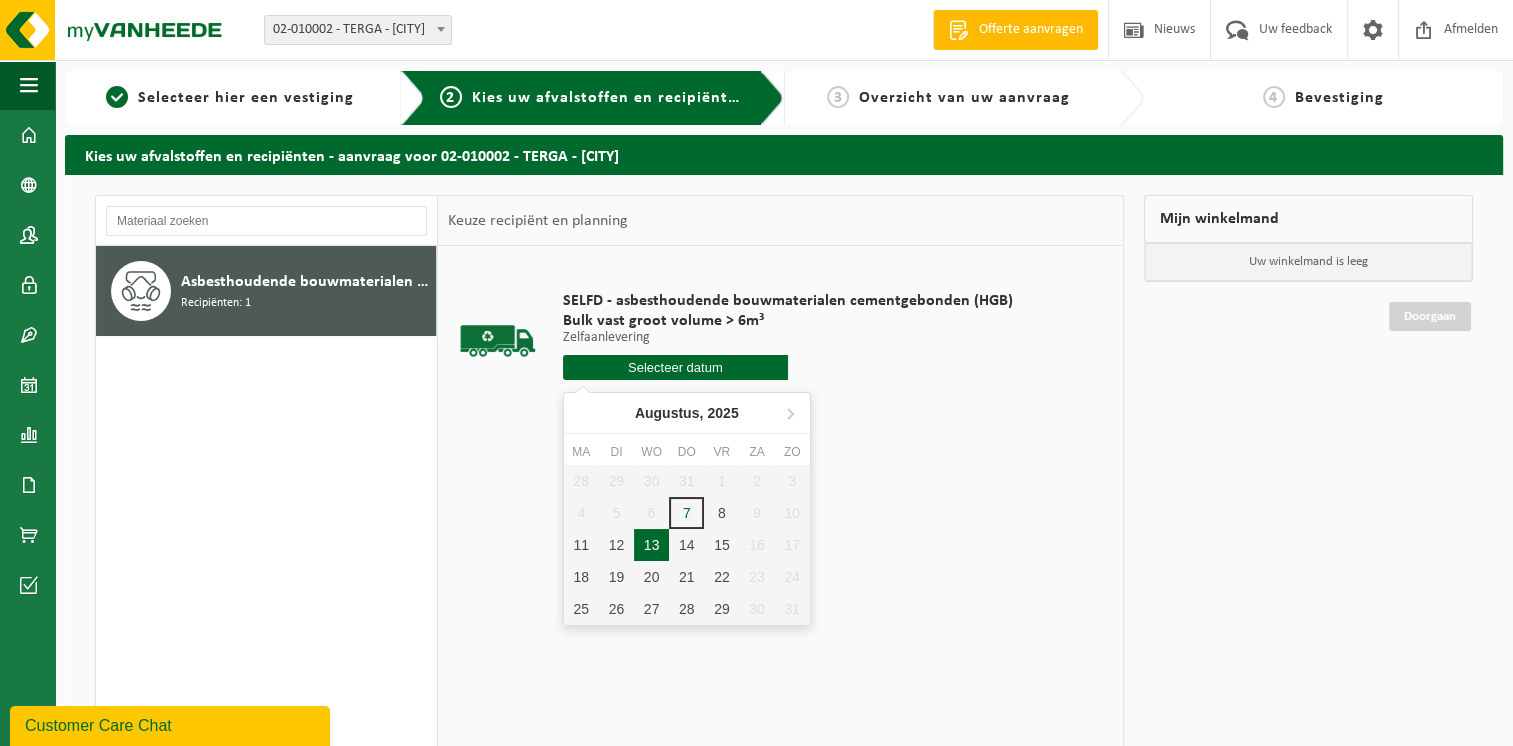 click on "13" at bounding box center [651, 545] 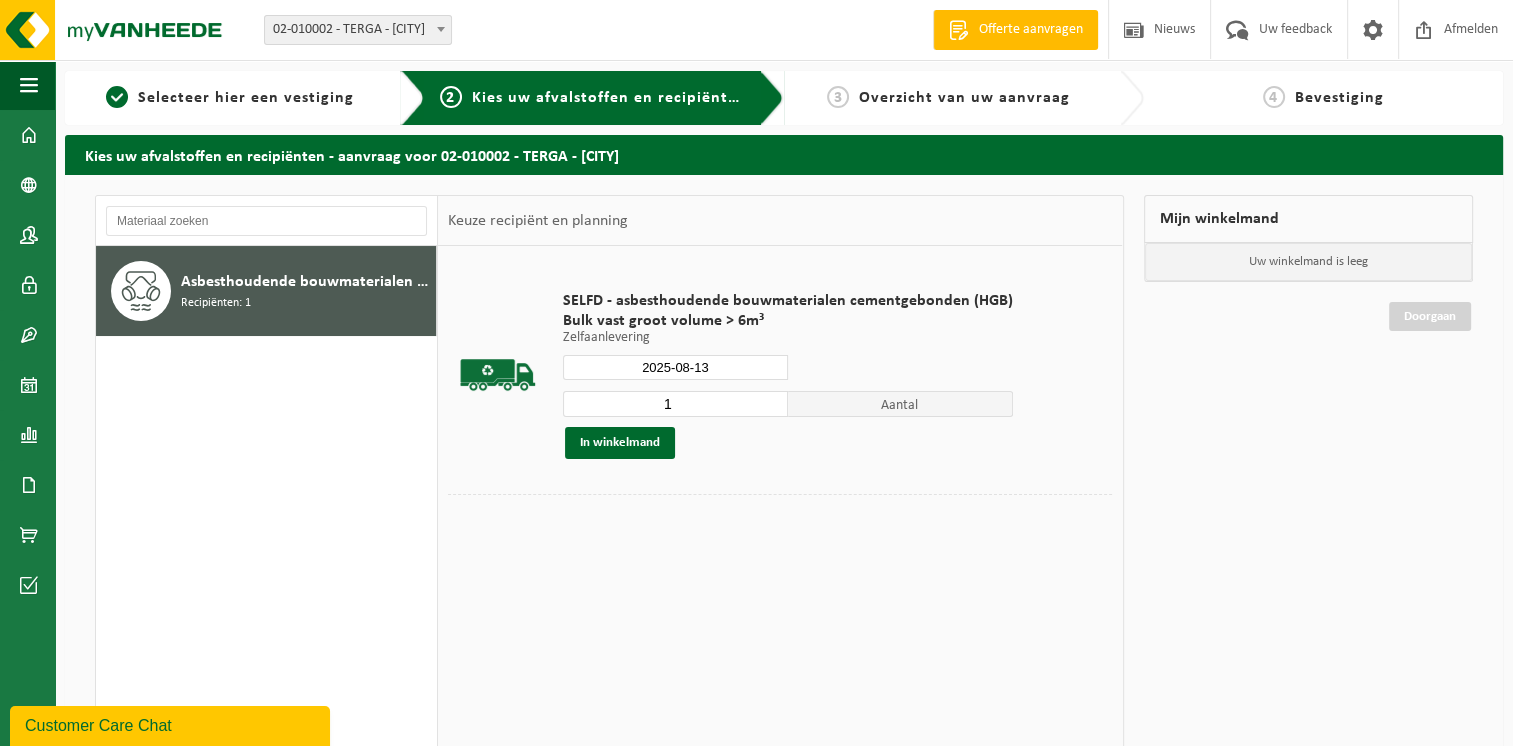 type on "Van 2025-08-13" 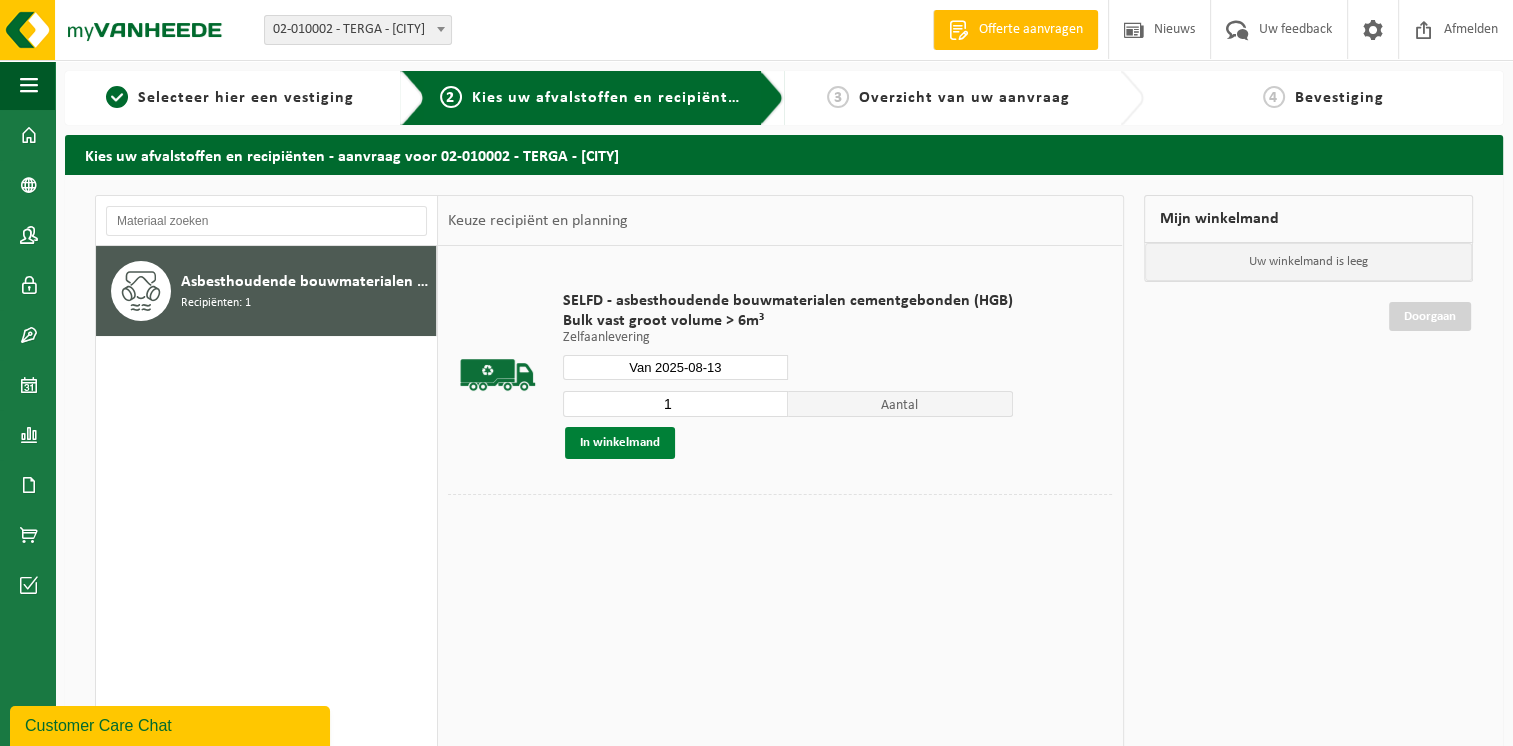 click on "In winkelmand" at bounding box center [620, 443] 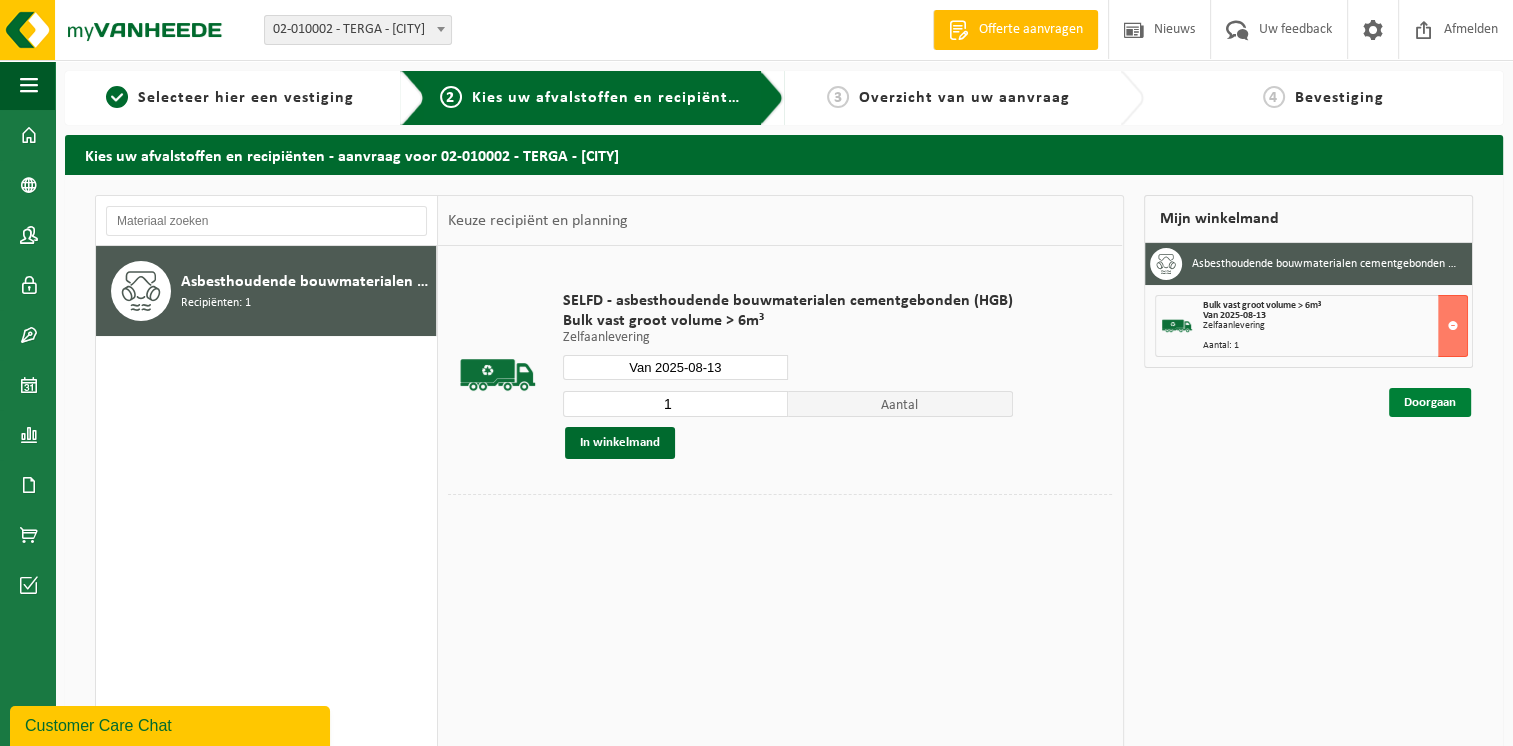 click on "Doorgaan" at bounding box center [1430, 402] 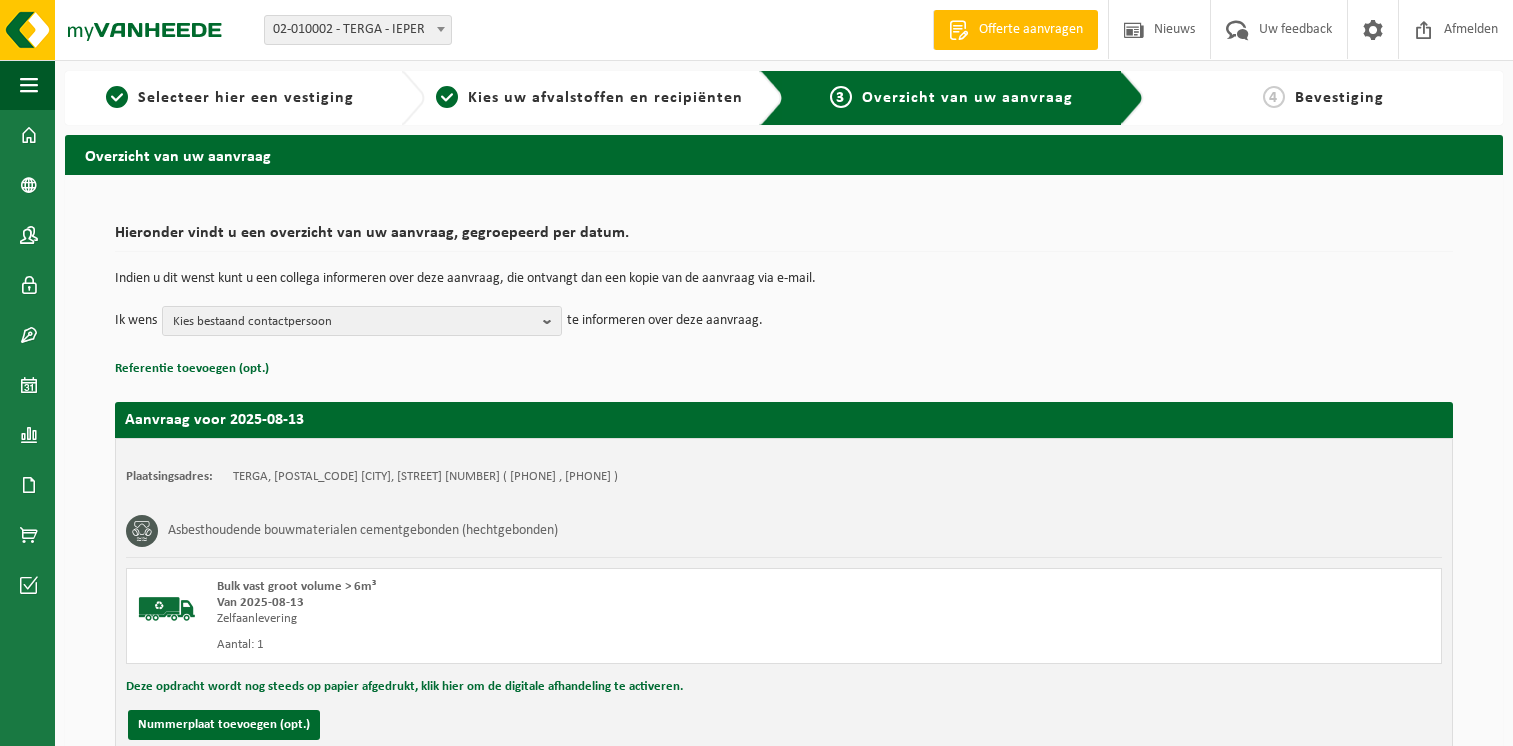 scroll, scrollTop: 0, scrollLeft: 0, axis: both 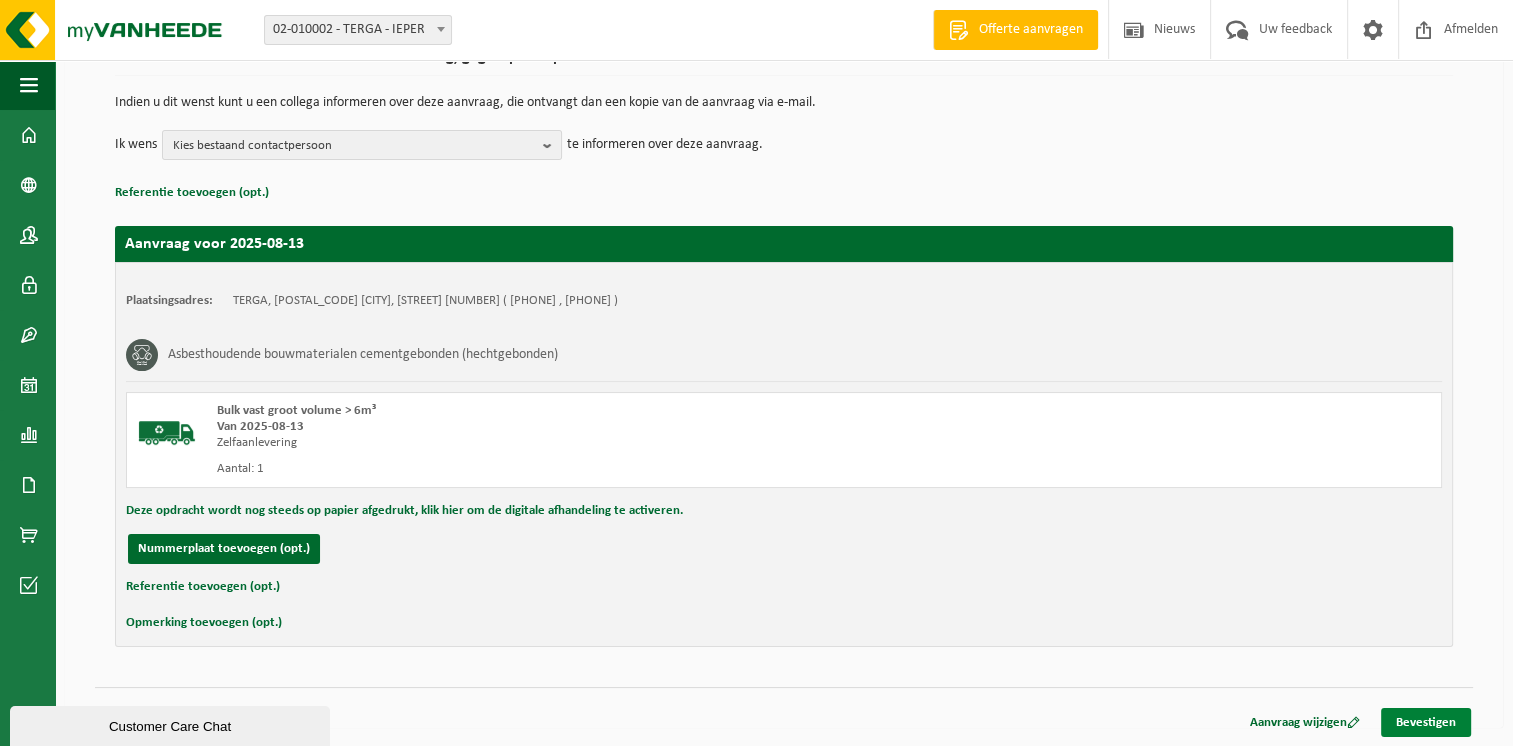 click on "Bevestigen" at bounding box center (1426, 722) 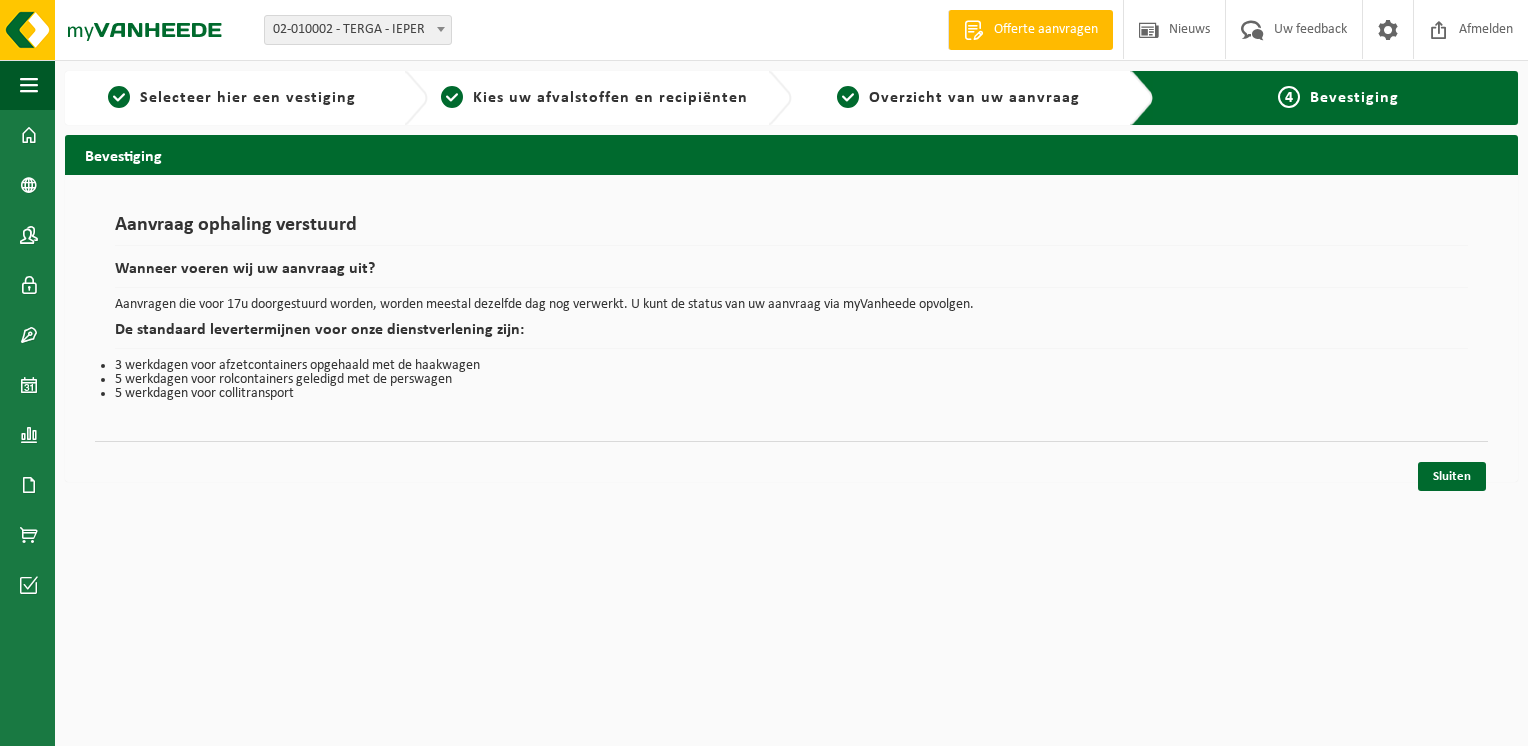 scroll, scrollTop: 0, scrollLeft: 0, axis: both 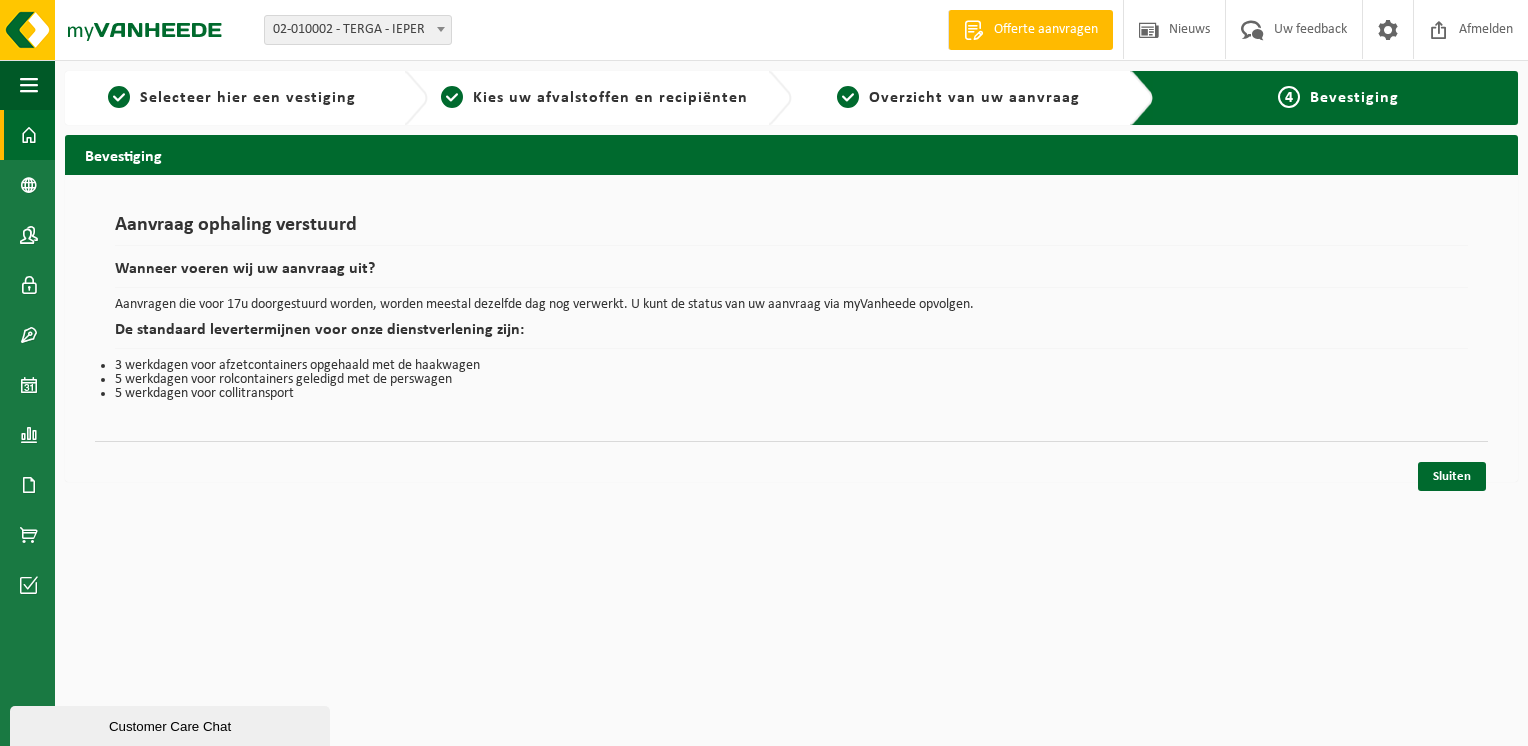 click at bounding box center [29, 135] 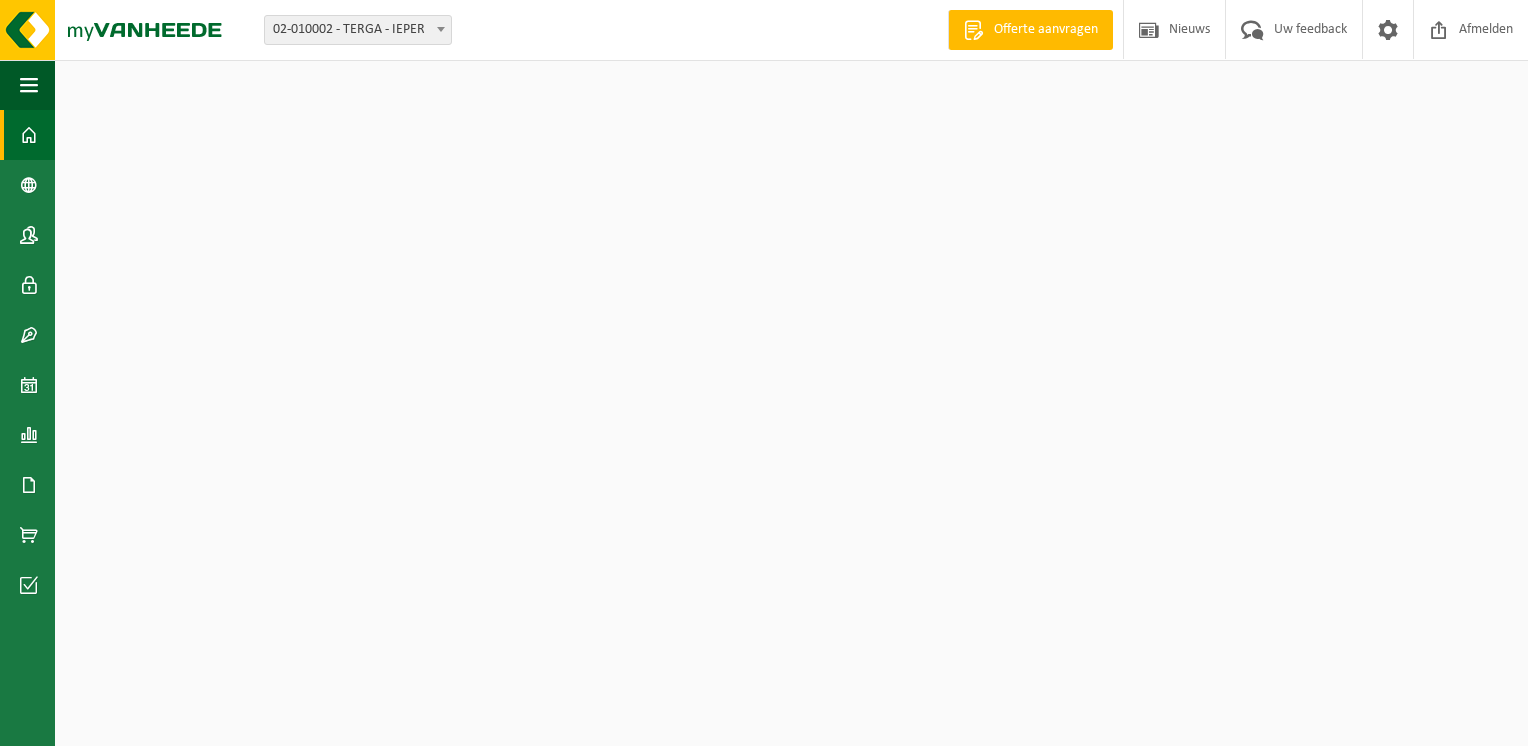 scroll, scrollTop: 0, scrollLeft: 0, axis: both 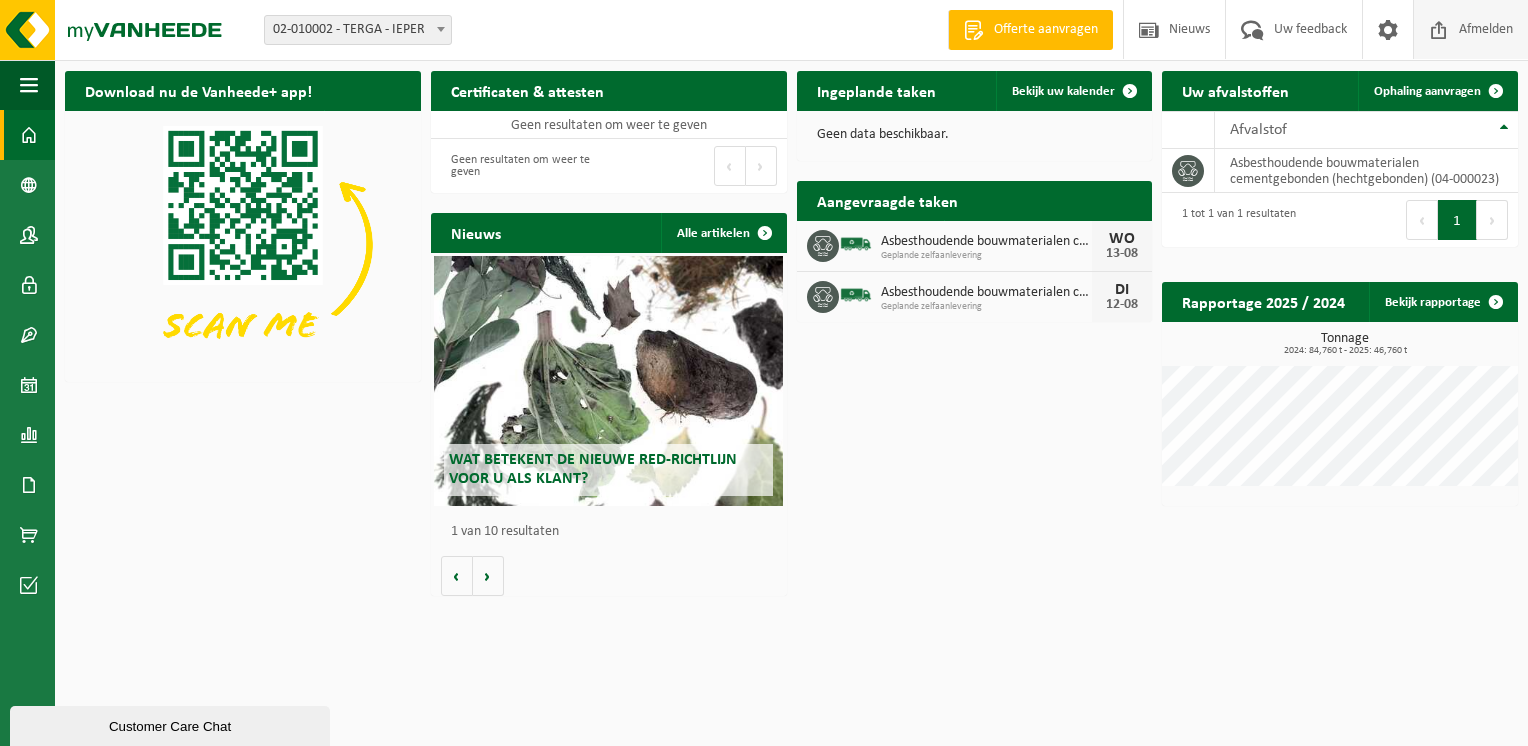click on "Afmelden" at bounding box center (1486, 29) 